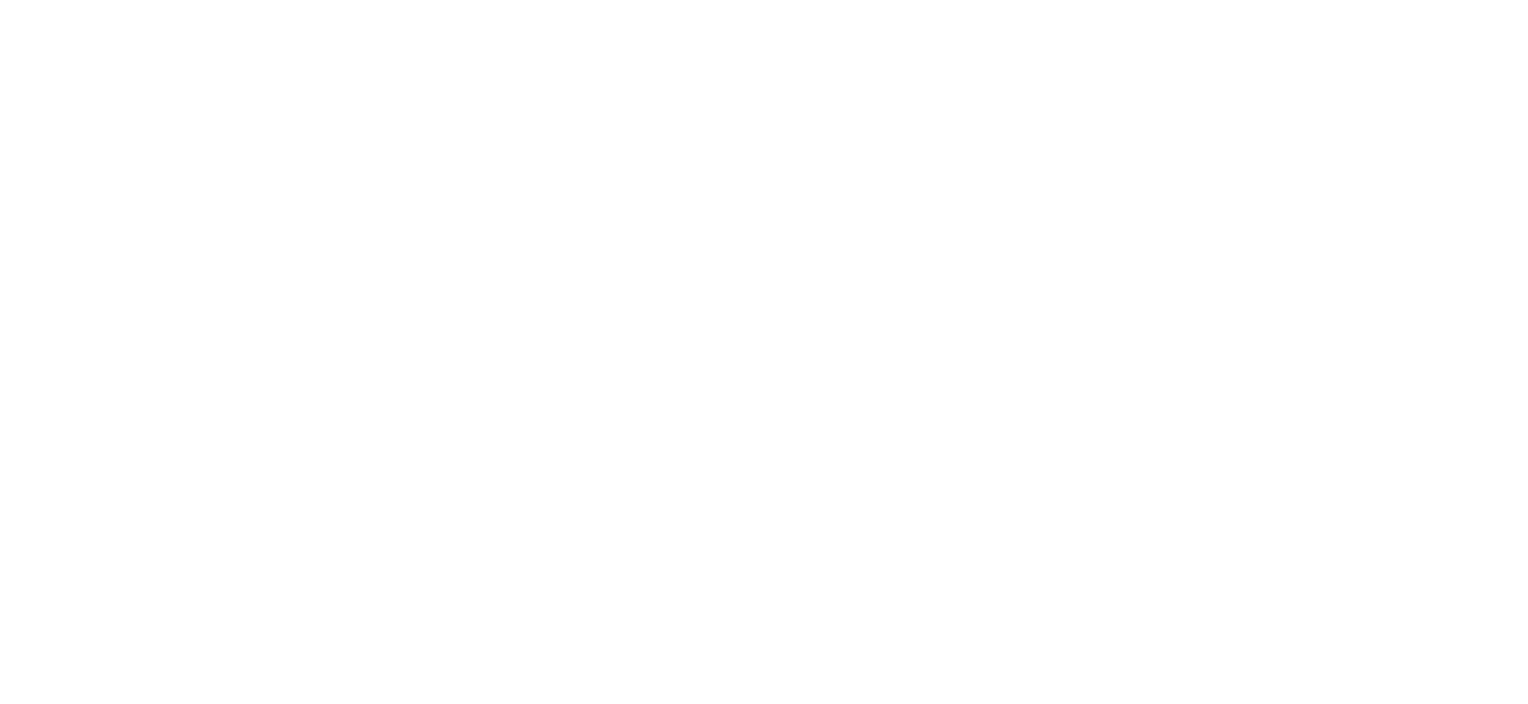 scroll, scrollTop: 0, scrollLeft: 0, axis: both 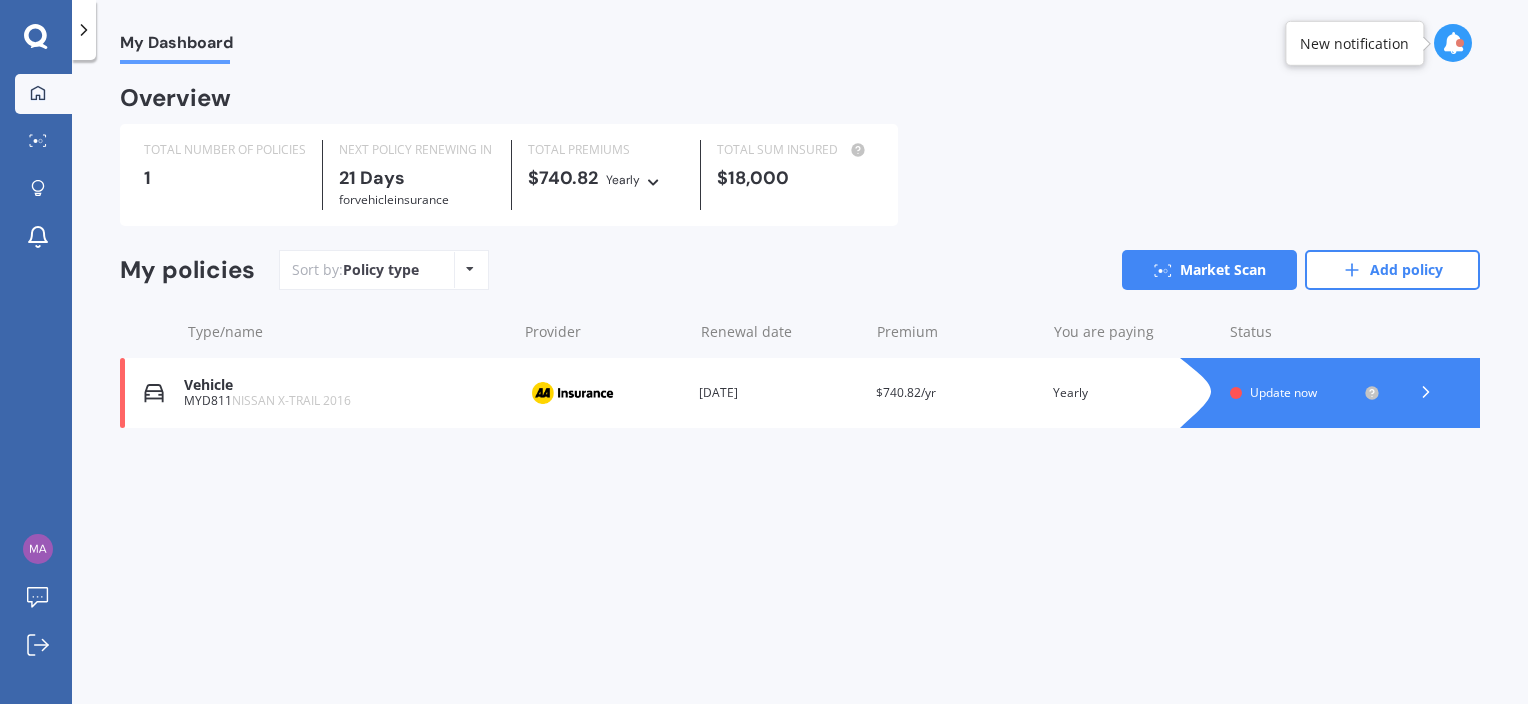 click on "Update now" at bounding box center [1283, 392] 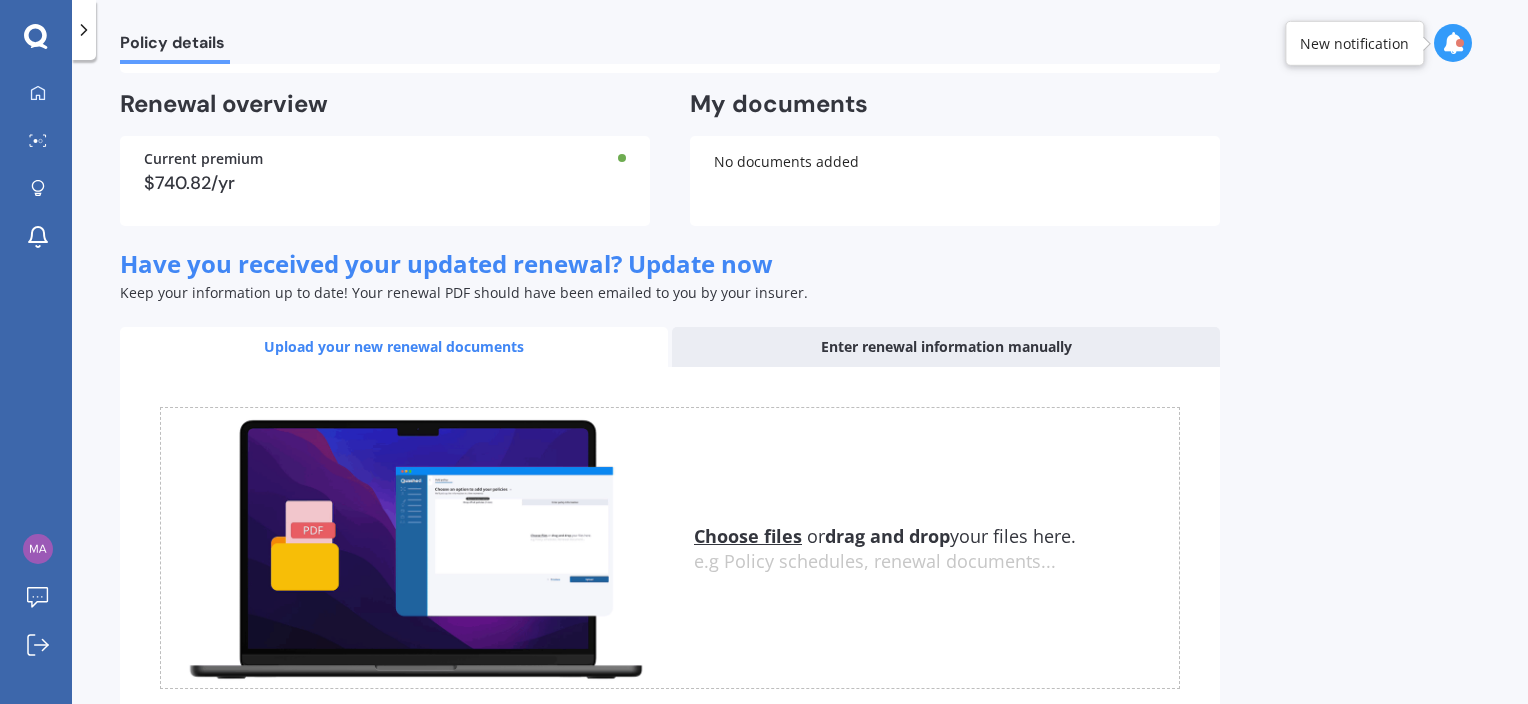 scroll, scrollTop: 0, scrollLeft: 0, axis: both 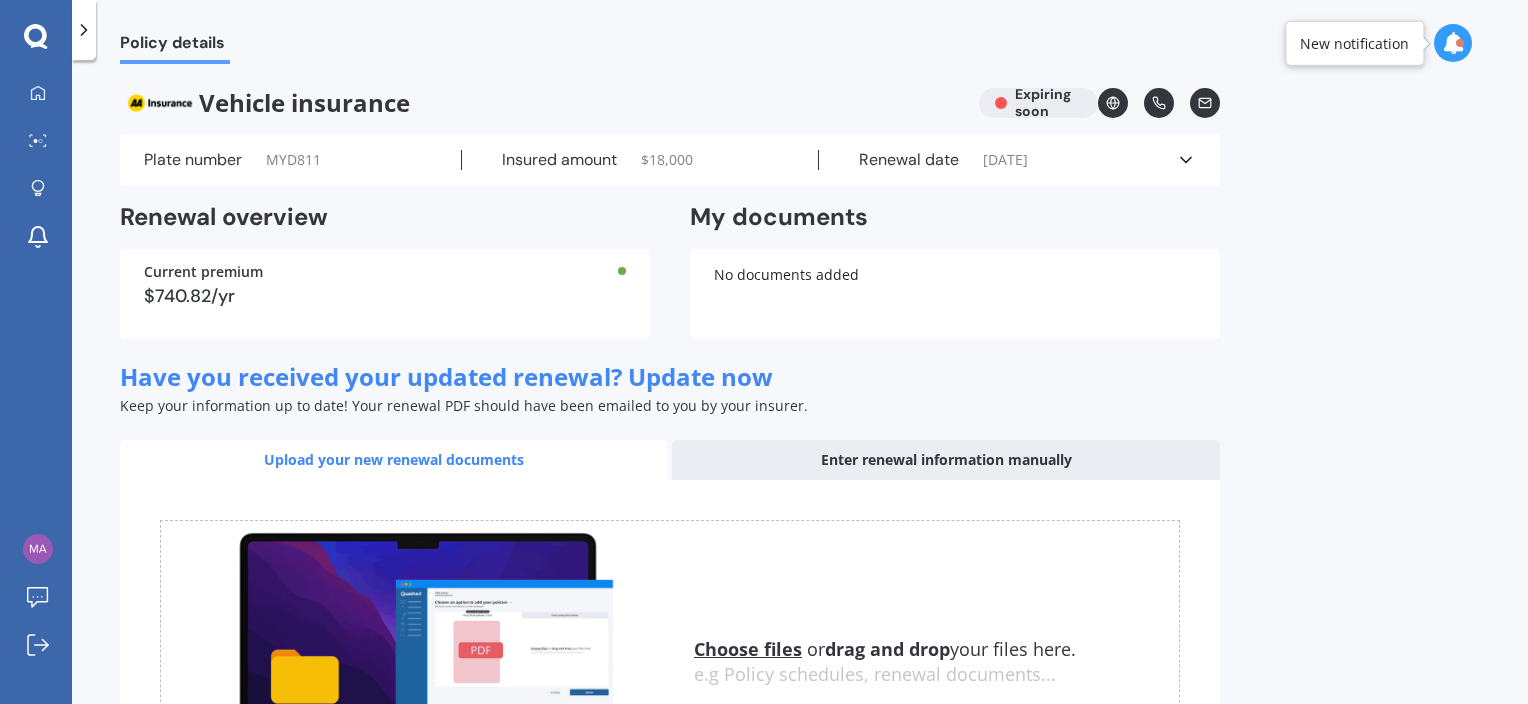 click 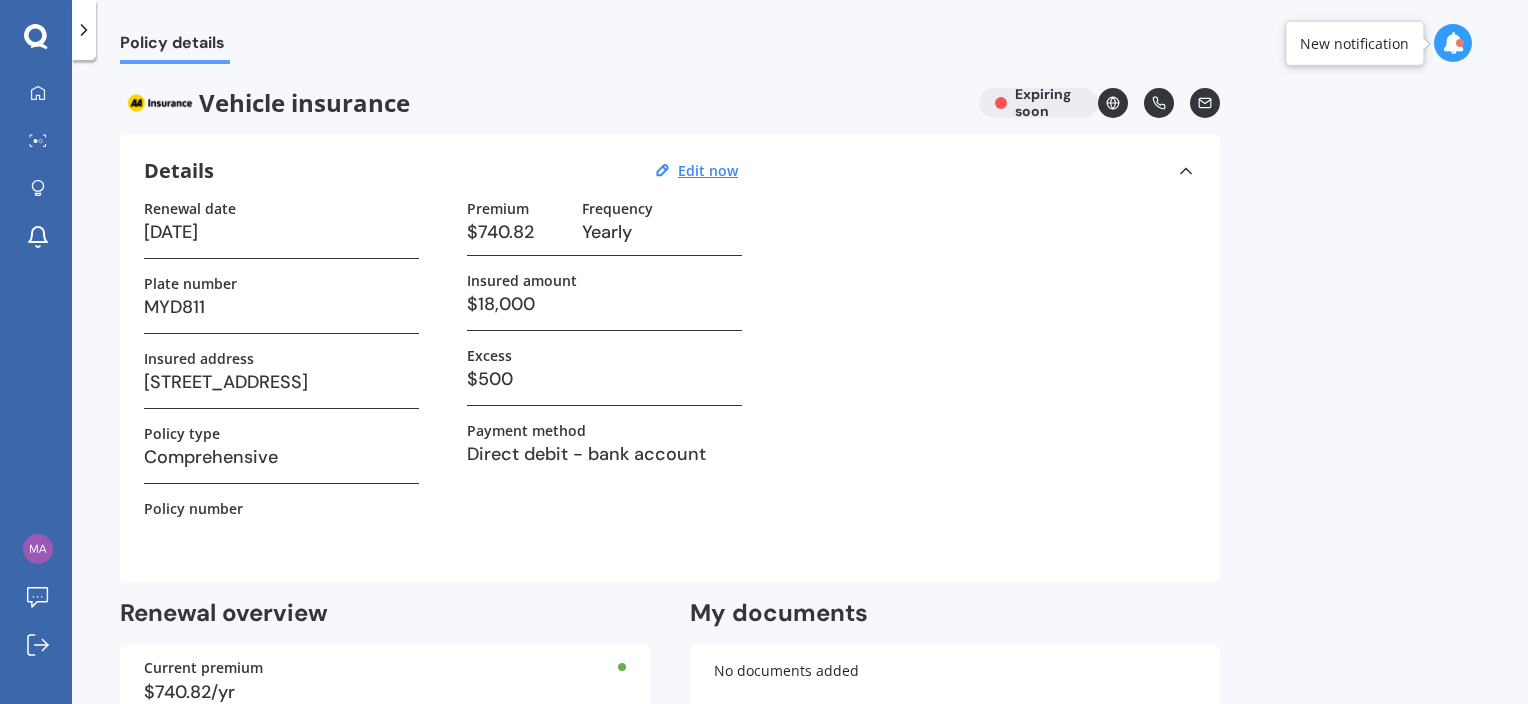 drag, startPoint x: 40, startPoint y: 44, endPoint x: 51, endPoint y: 52, distance: 13.601471 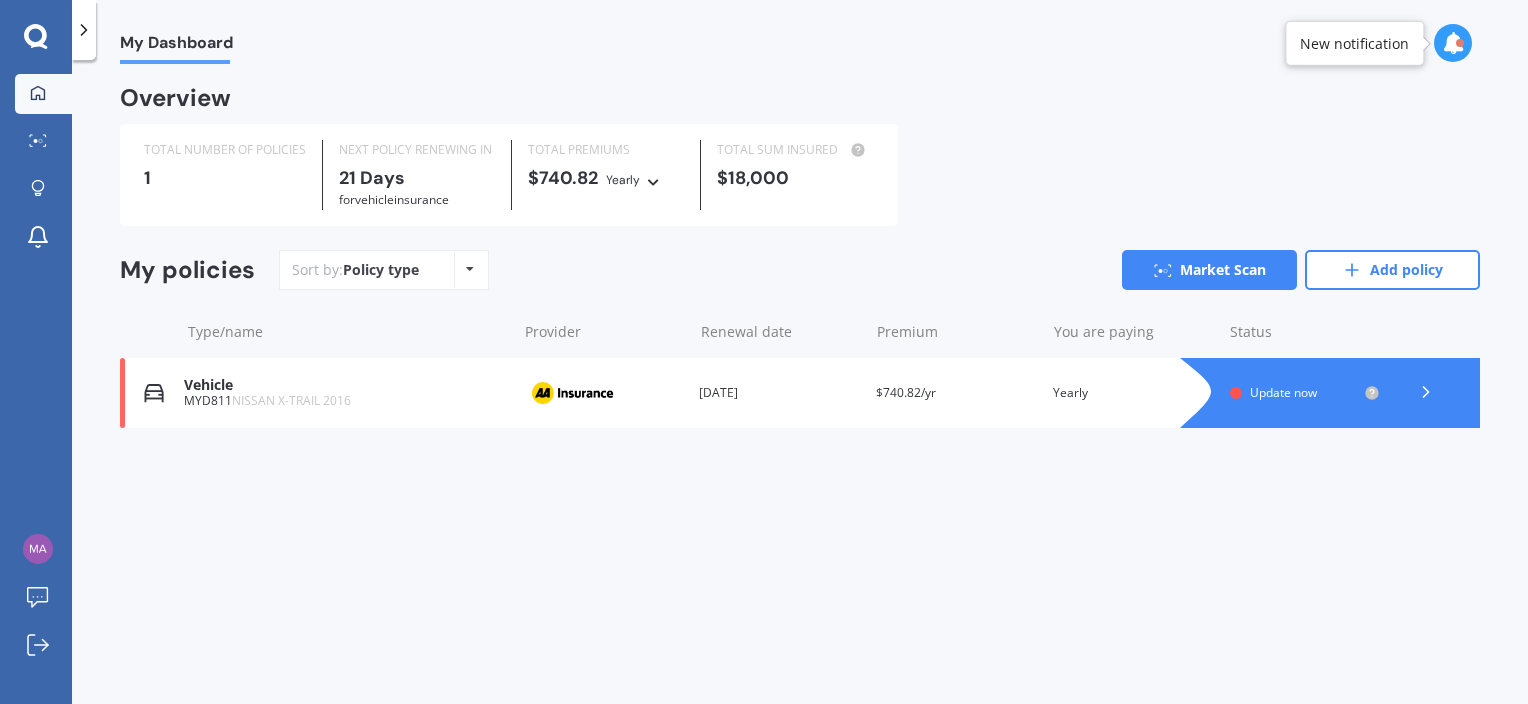 click 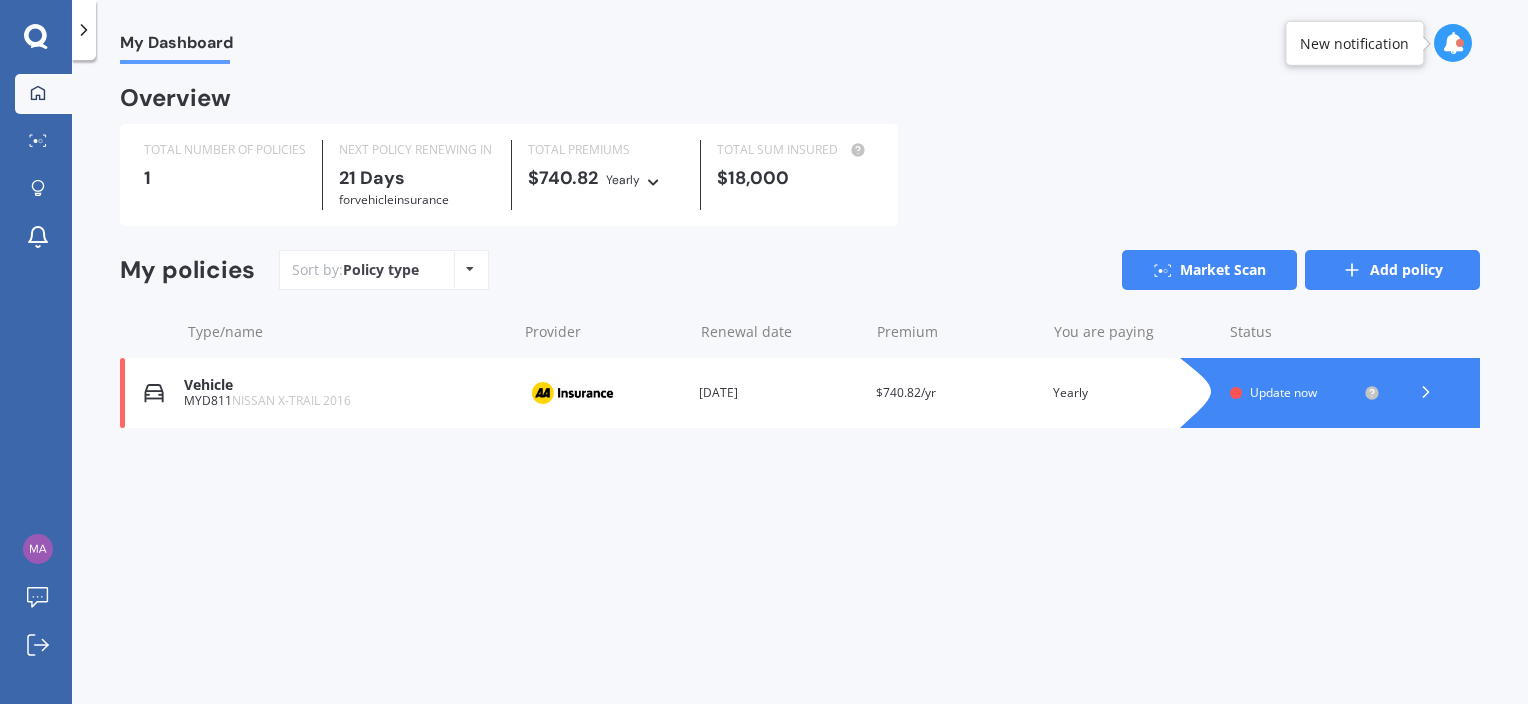 click 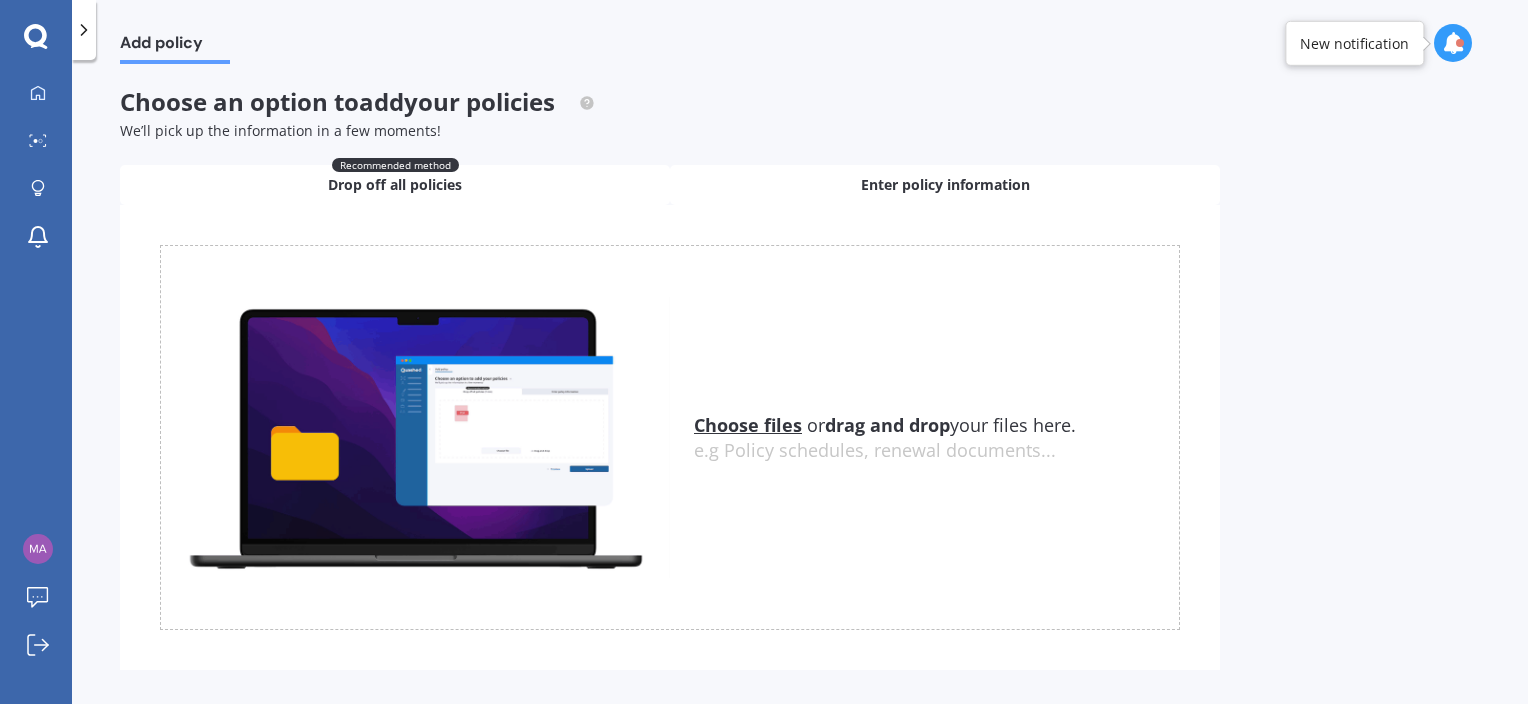 click on "Enter policy information" at bounding box center [945, 185] 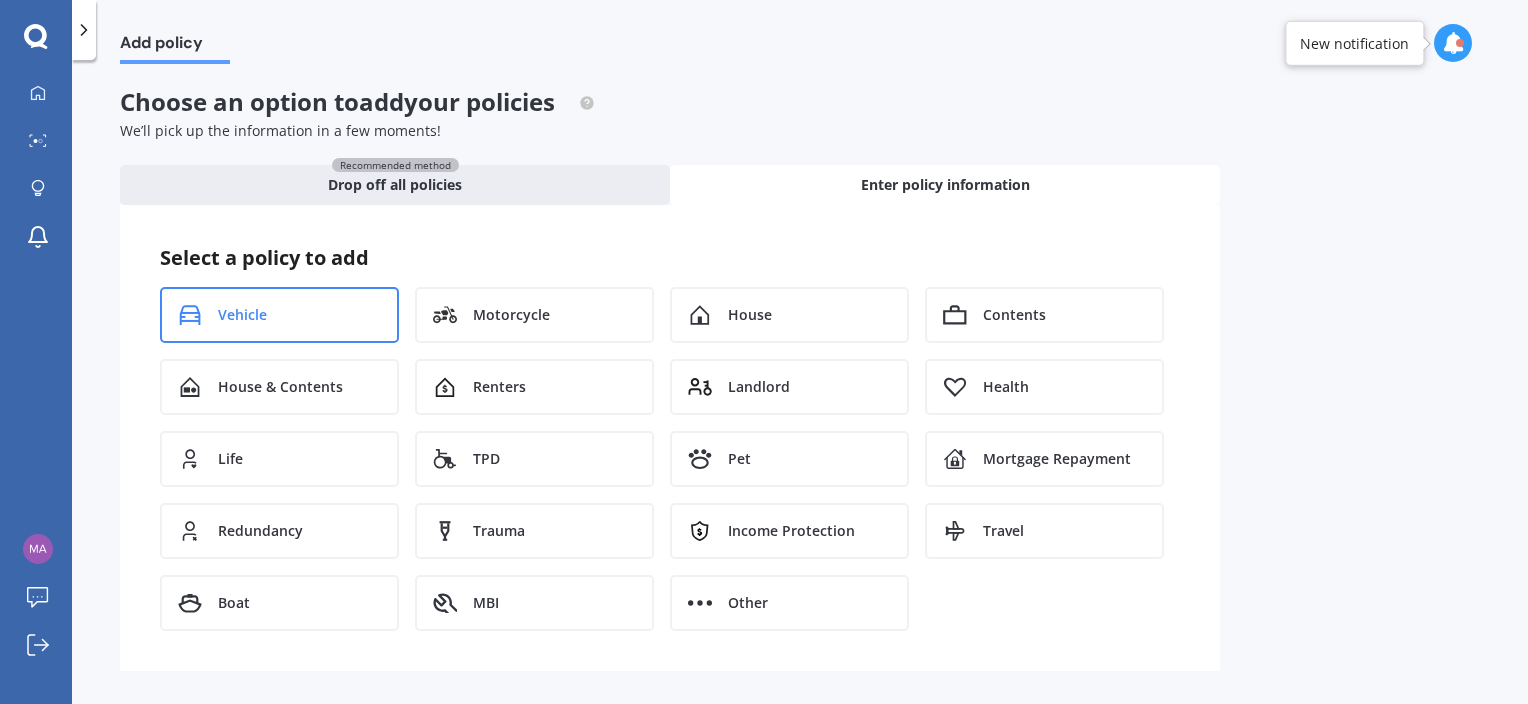 click 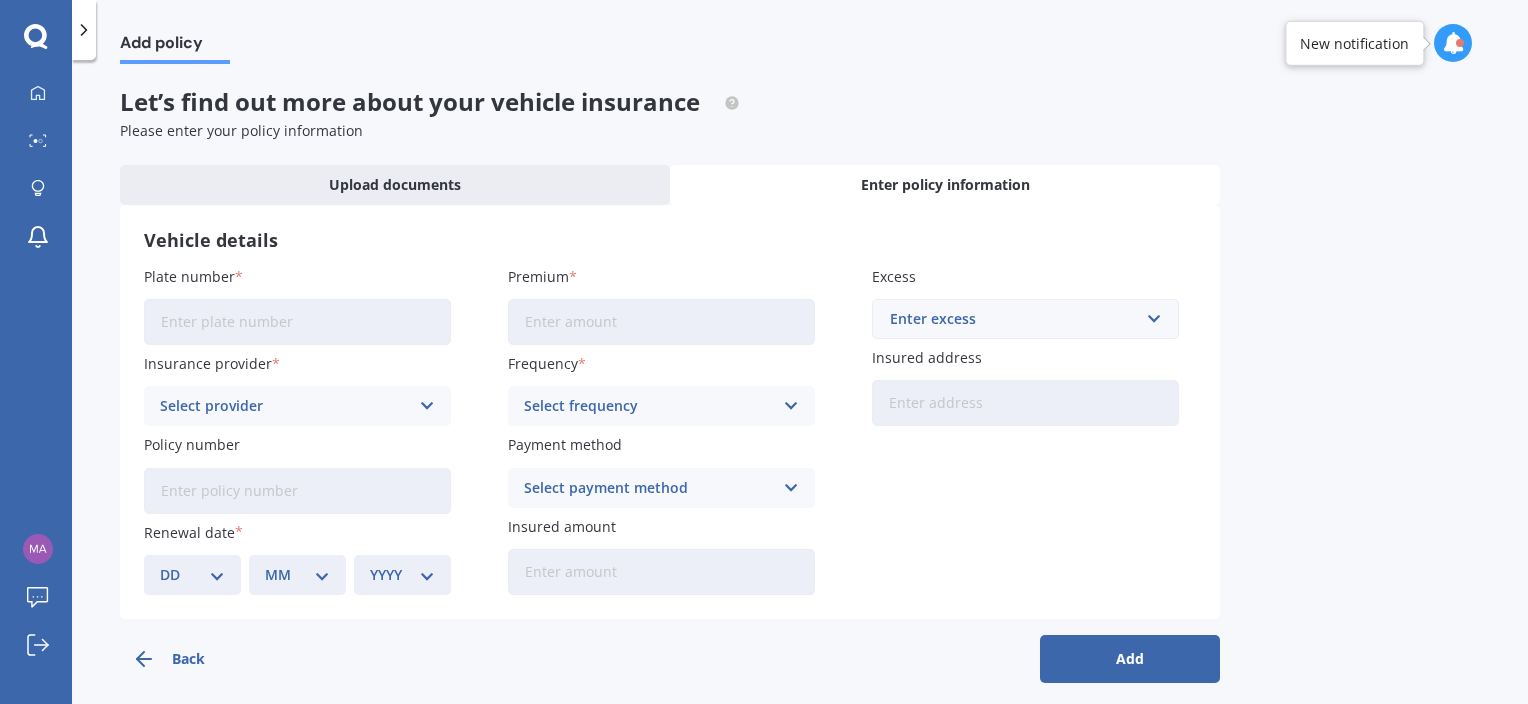 click on "Plate number" at bounding box center [297, 322] 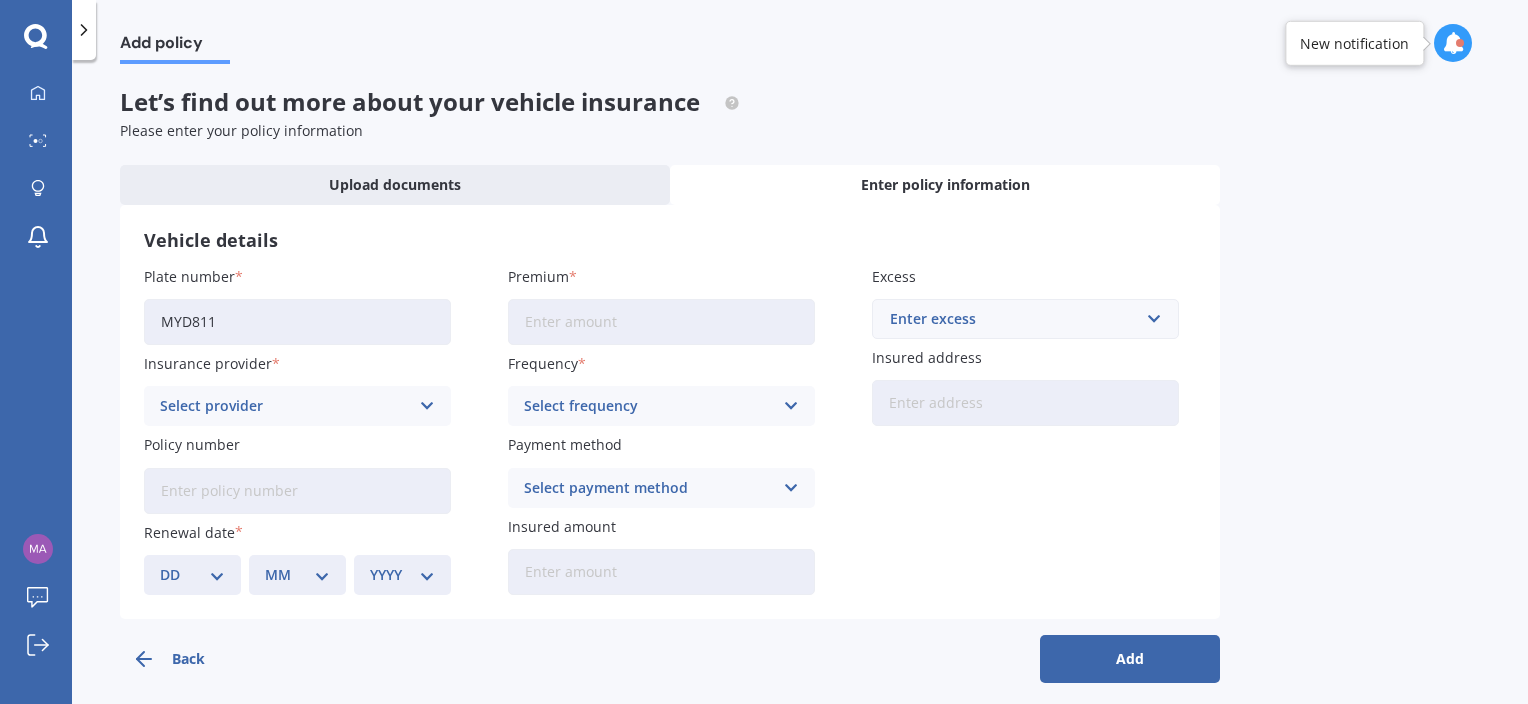 type on "MYD811" 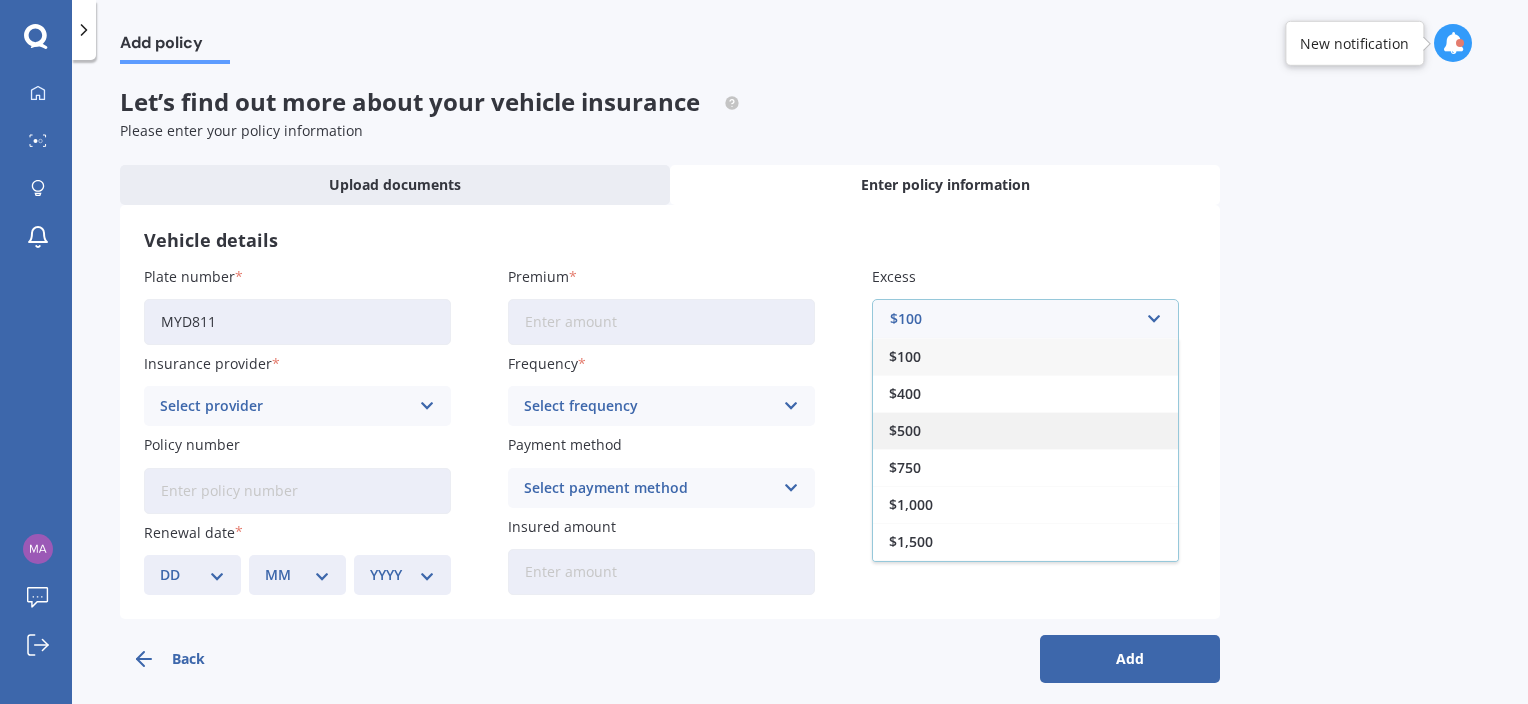 click on "$500" at bounding box center (1025, 430) 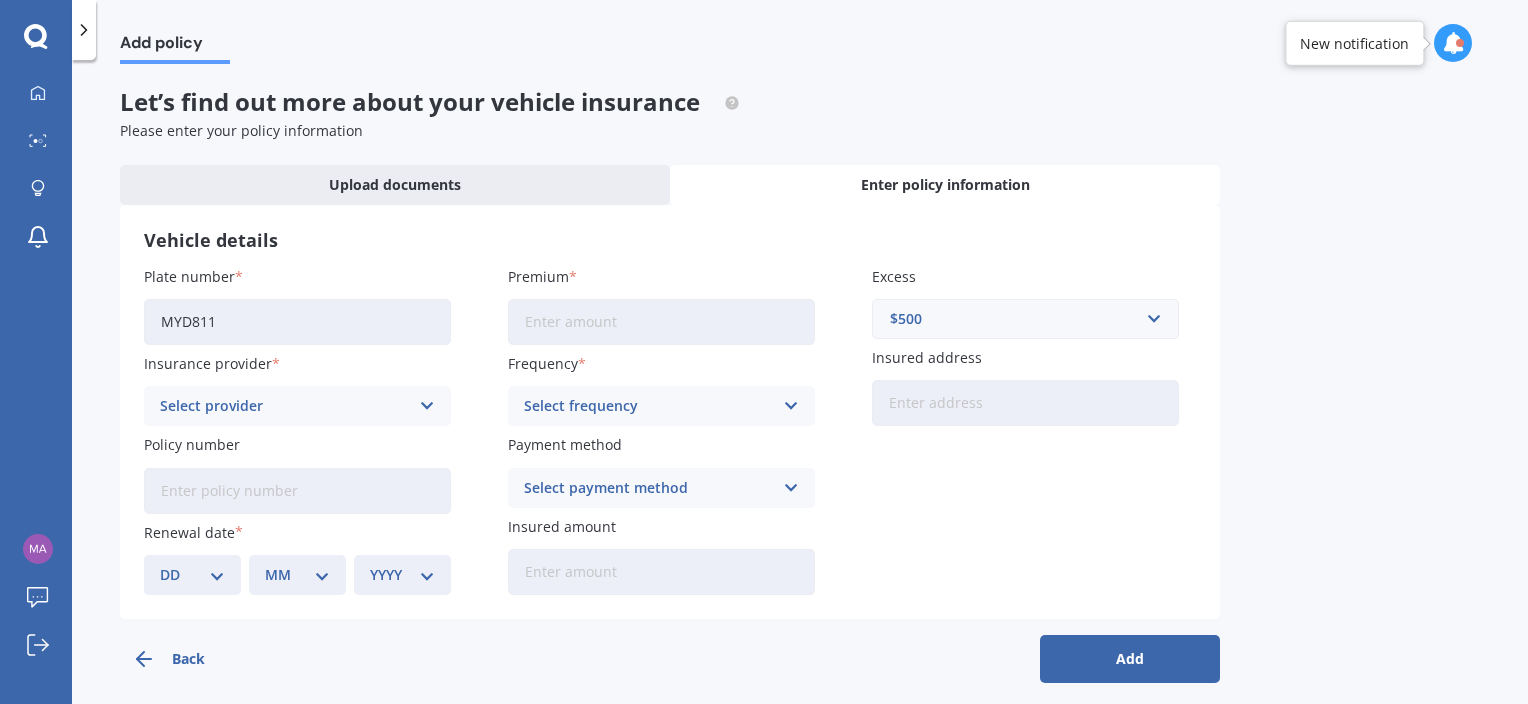 click on "Add" at bounding box center [1130, 659] 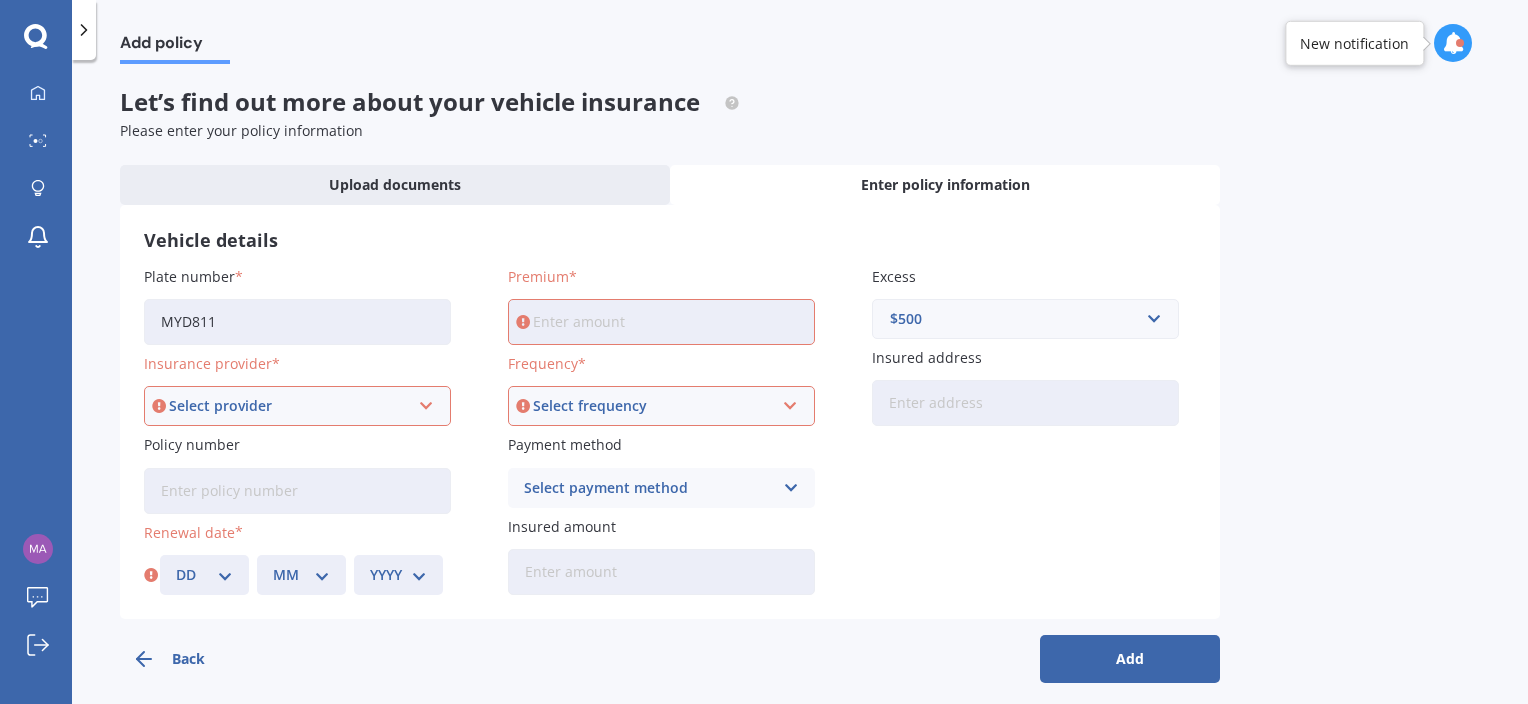 click at bounding box center (1460, 43) 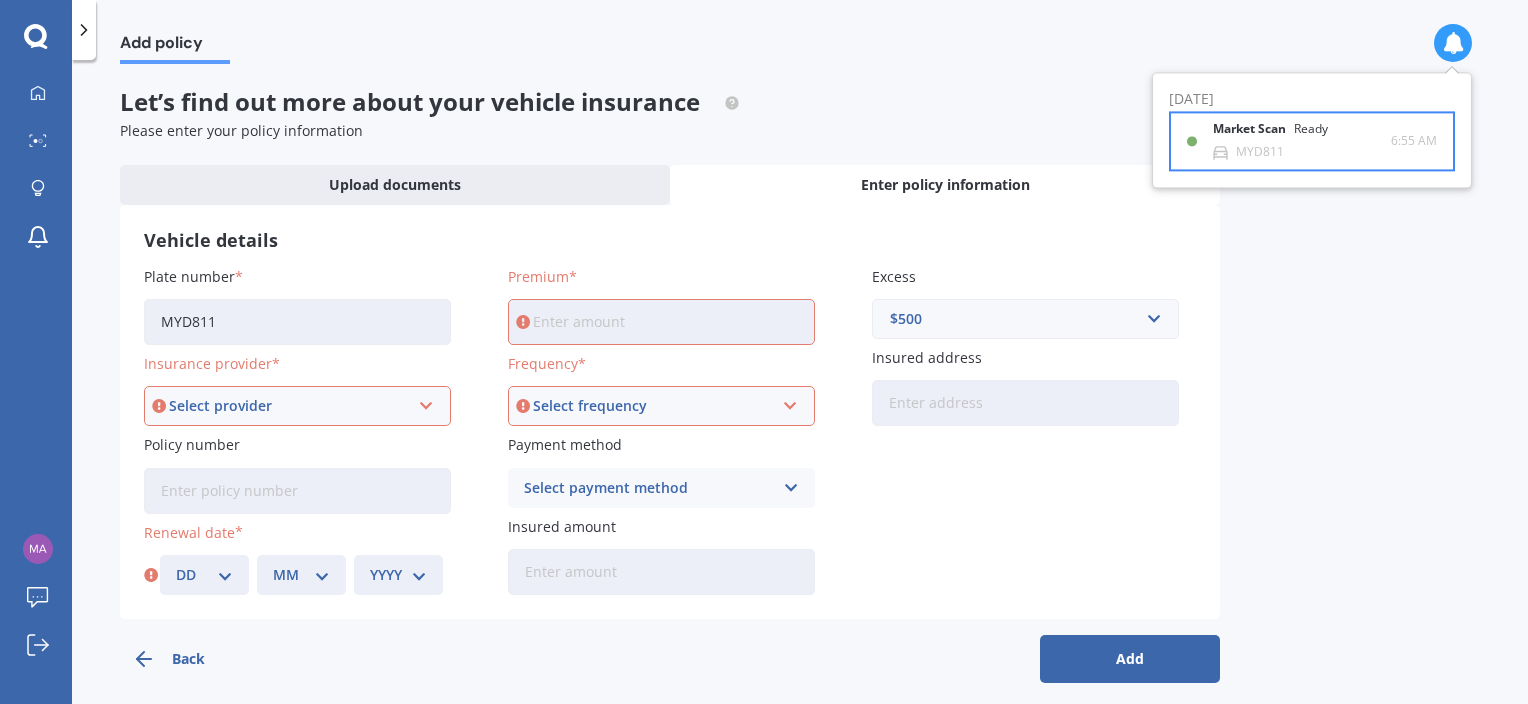 click on "Market Scan Ready" at bounding box center (1282, 134) 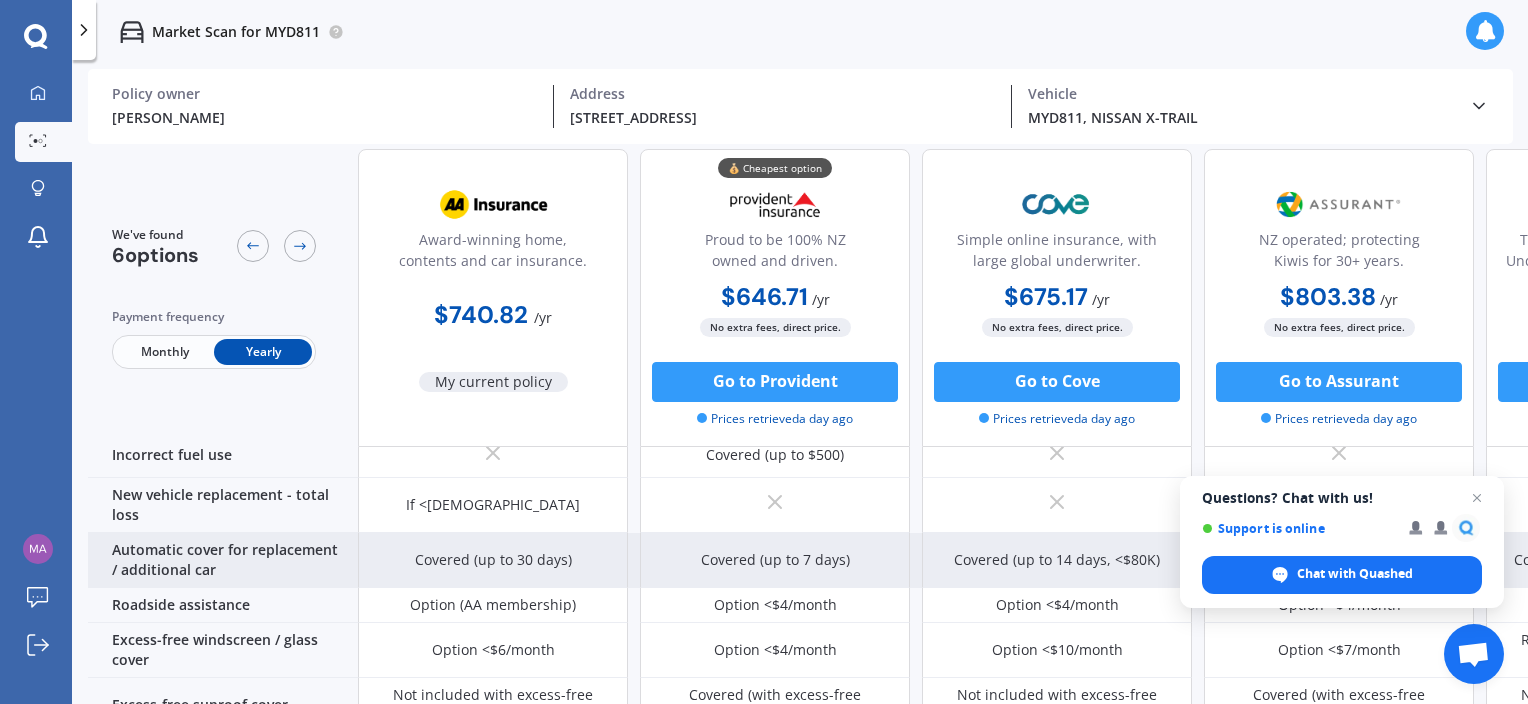 scroll, scrollTop: 0, scrollLeft: 0, axis: both 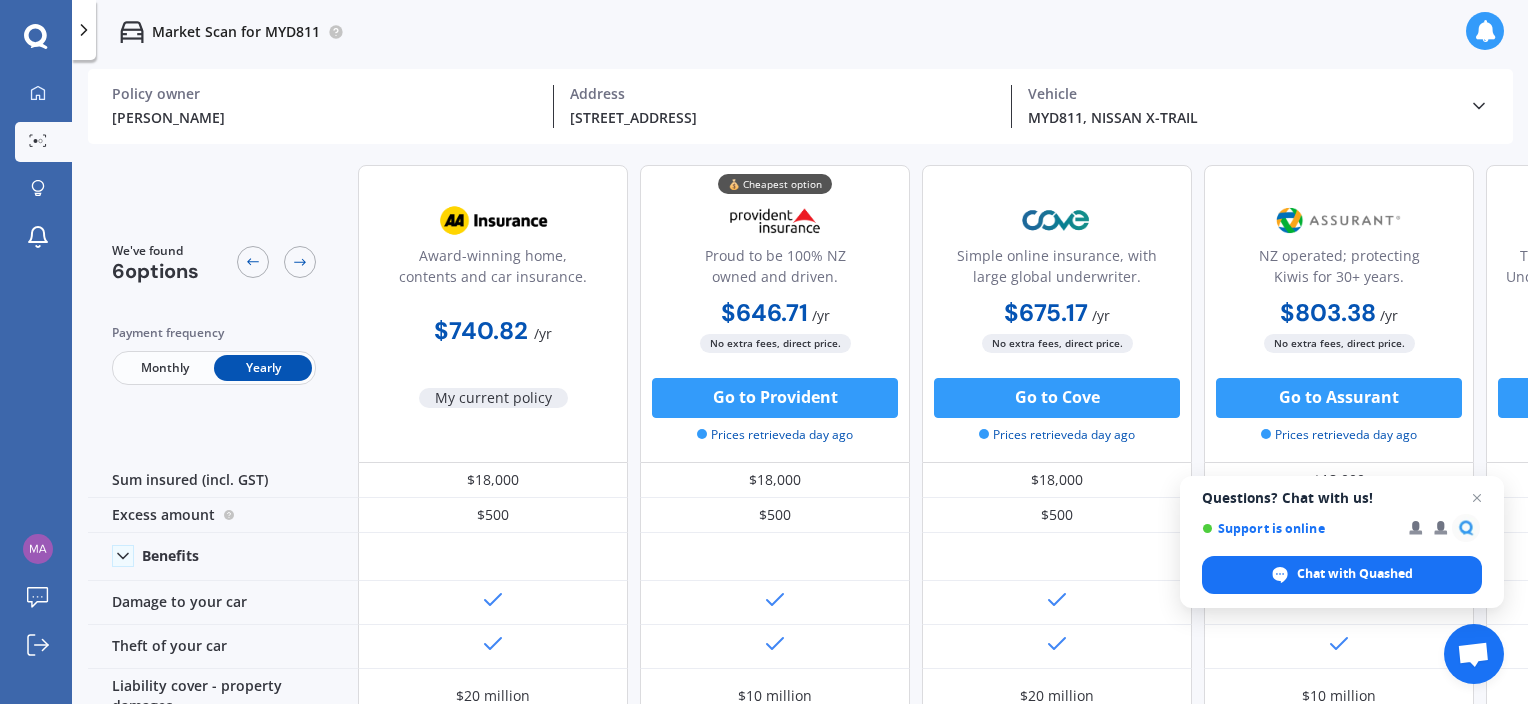 click 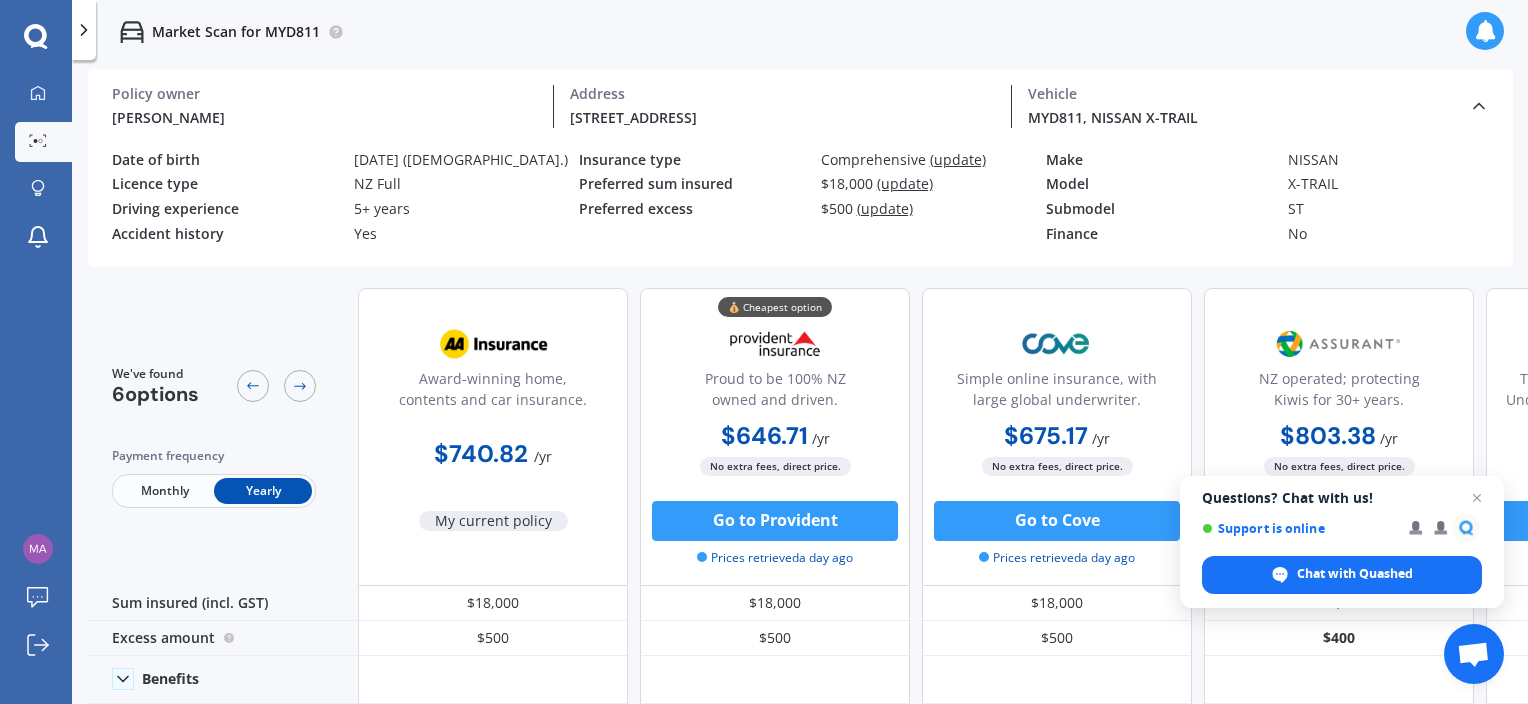click on "(update)" at bounding box center (905, 183) 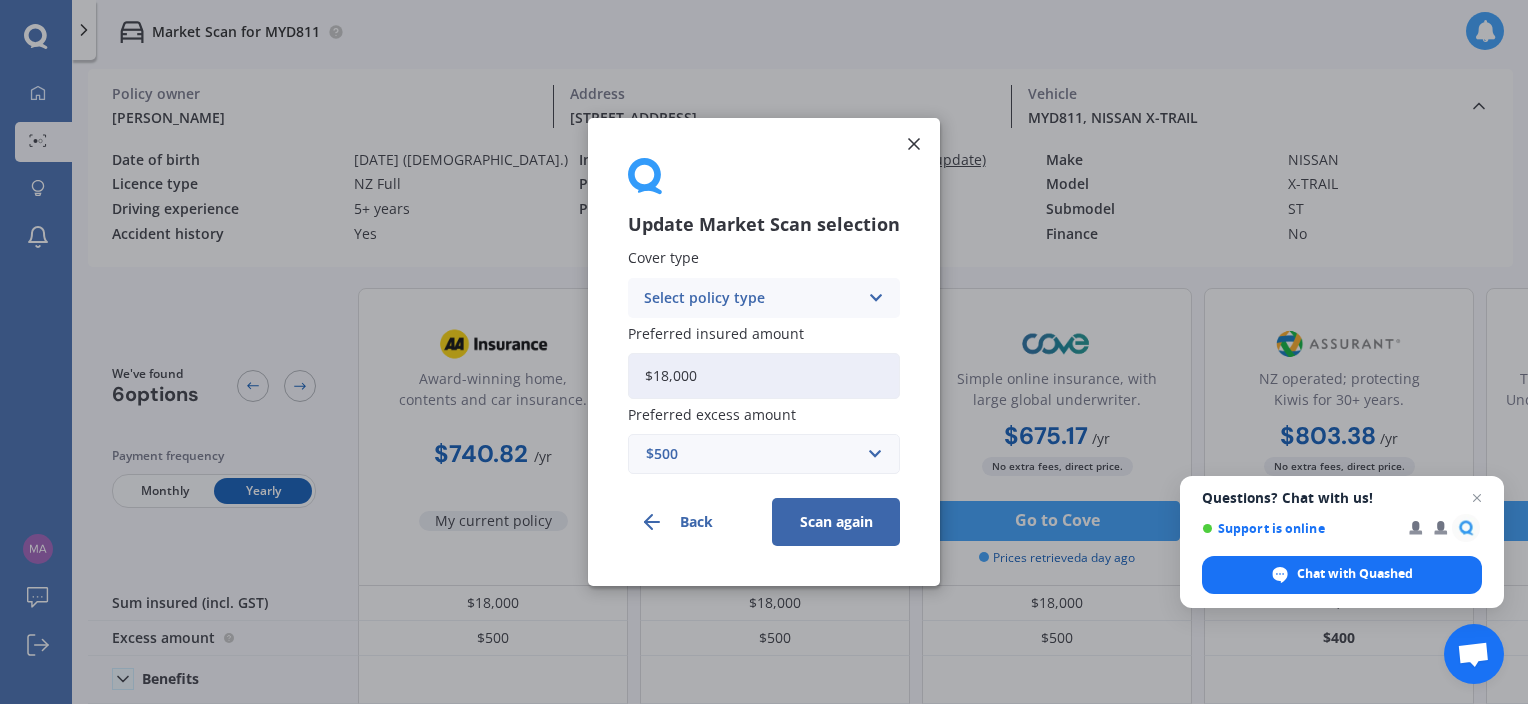 click on "$18,000" at bounding box center [764, 376] 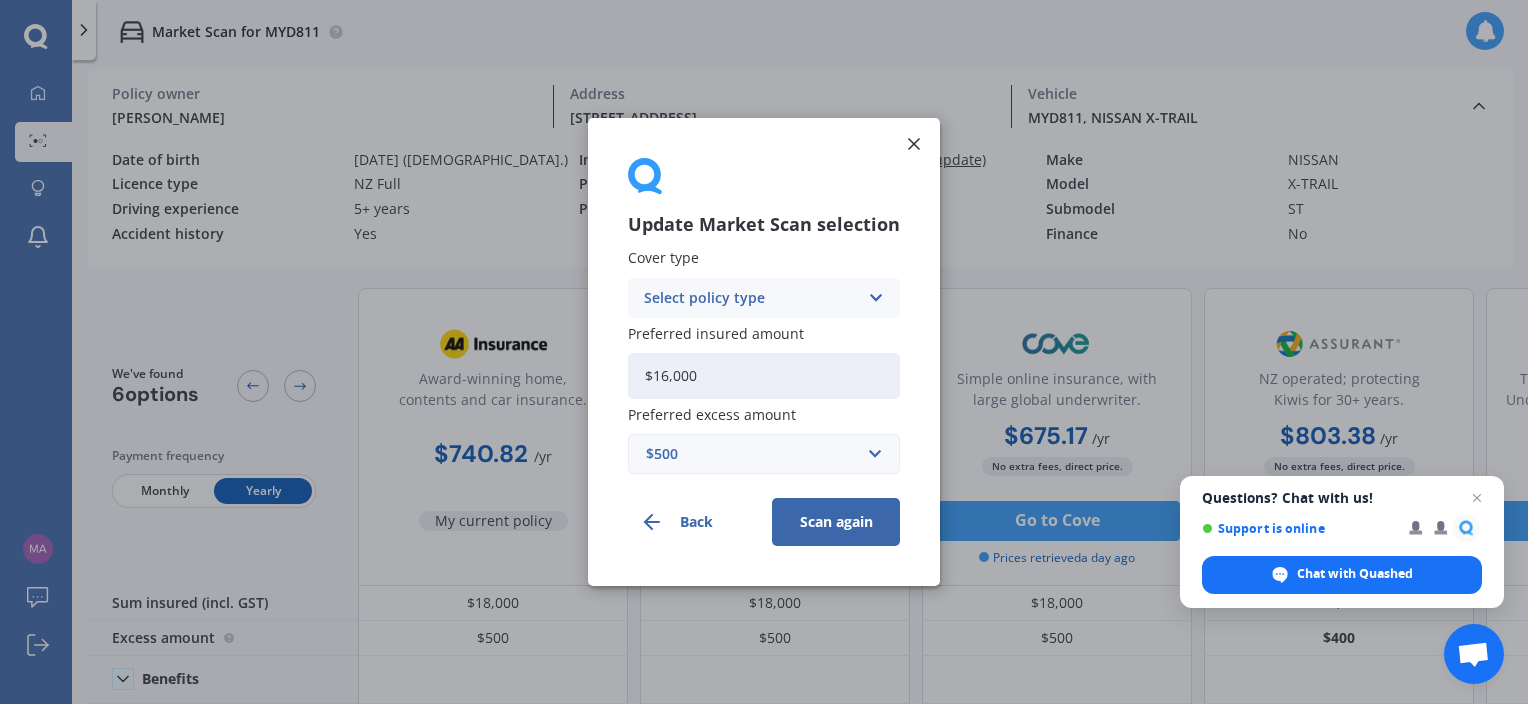 type on "$16,000" 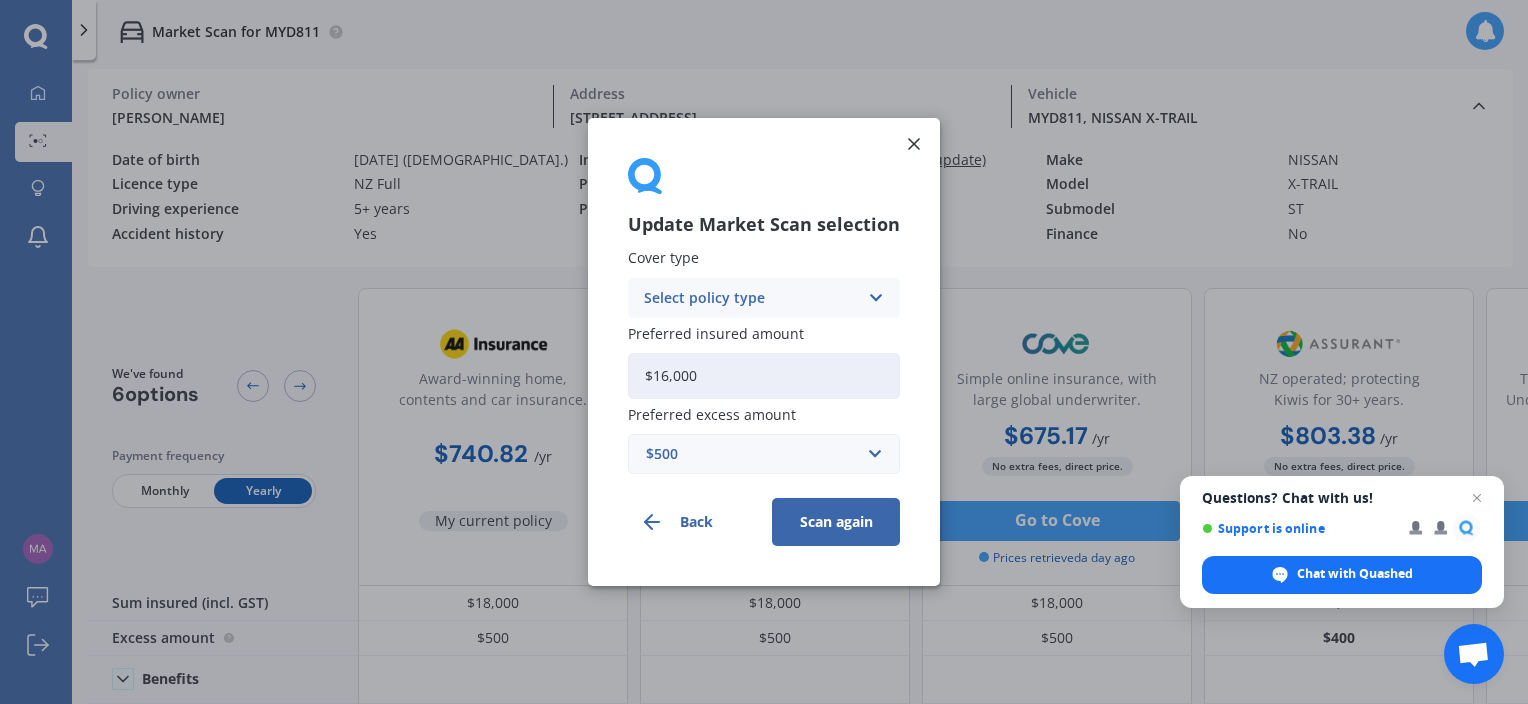 click at bounding box center [875, 298] 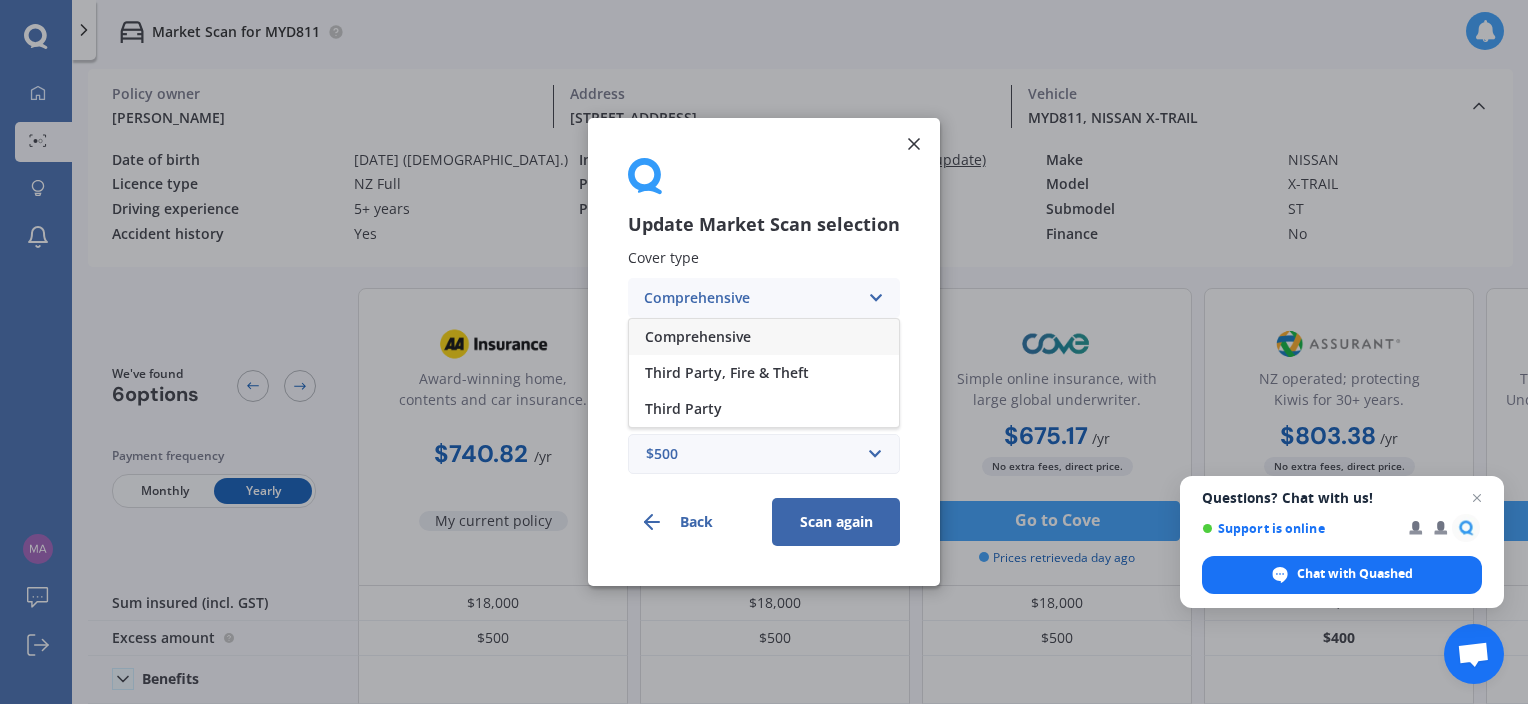 click on "Comprehensive" at bounding box center [698, 337] 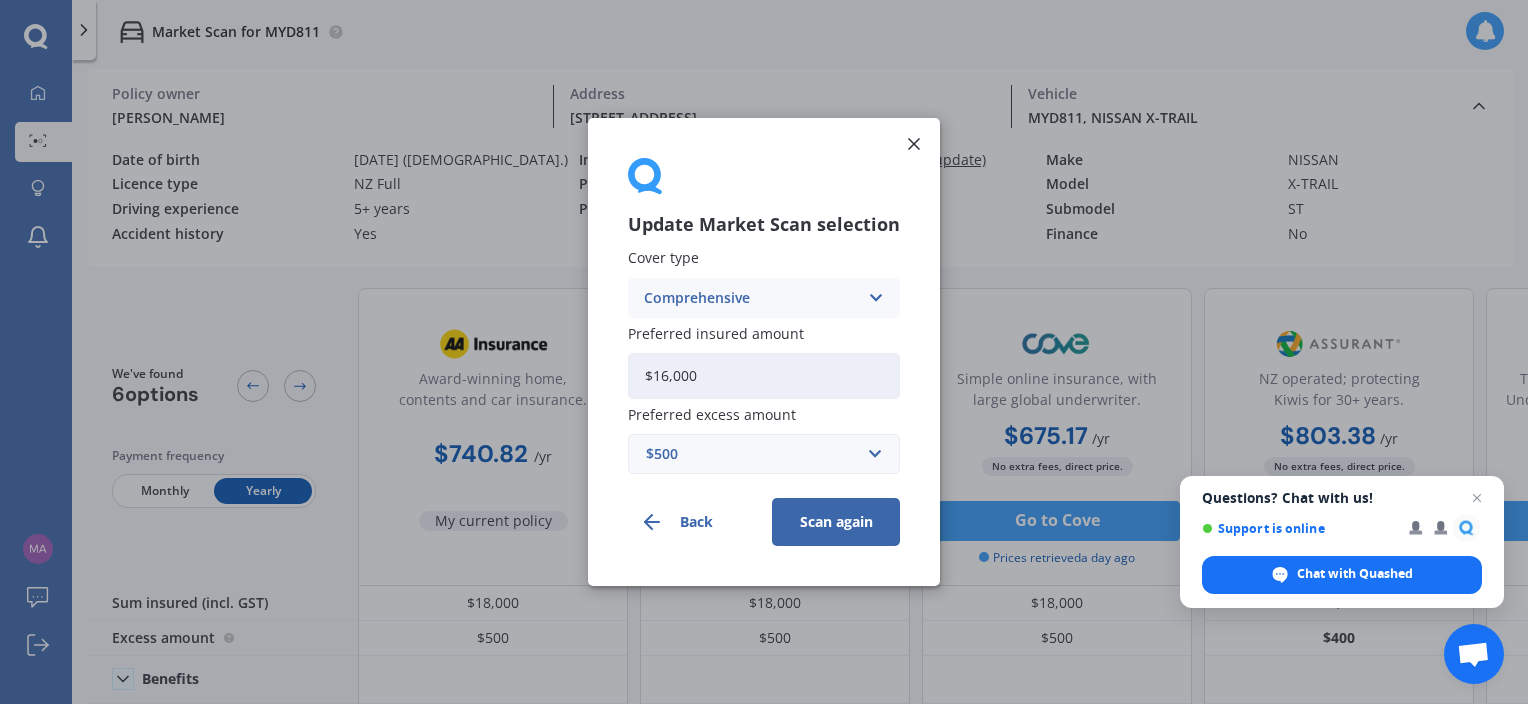 click on "Scan again" at bounding box center (836, 522) 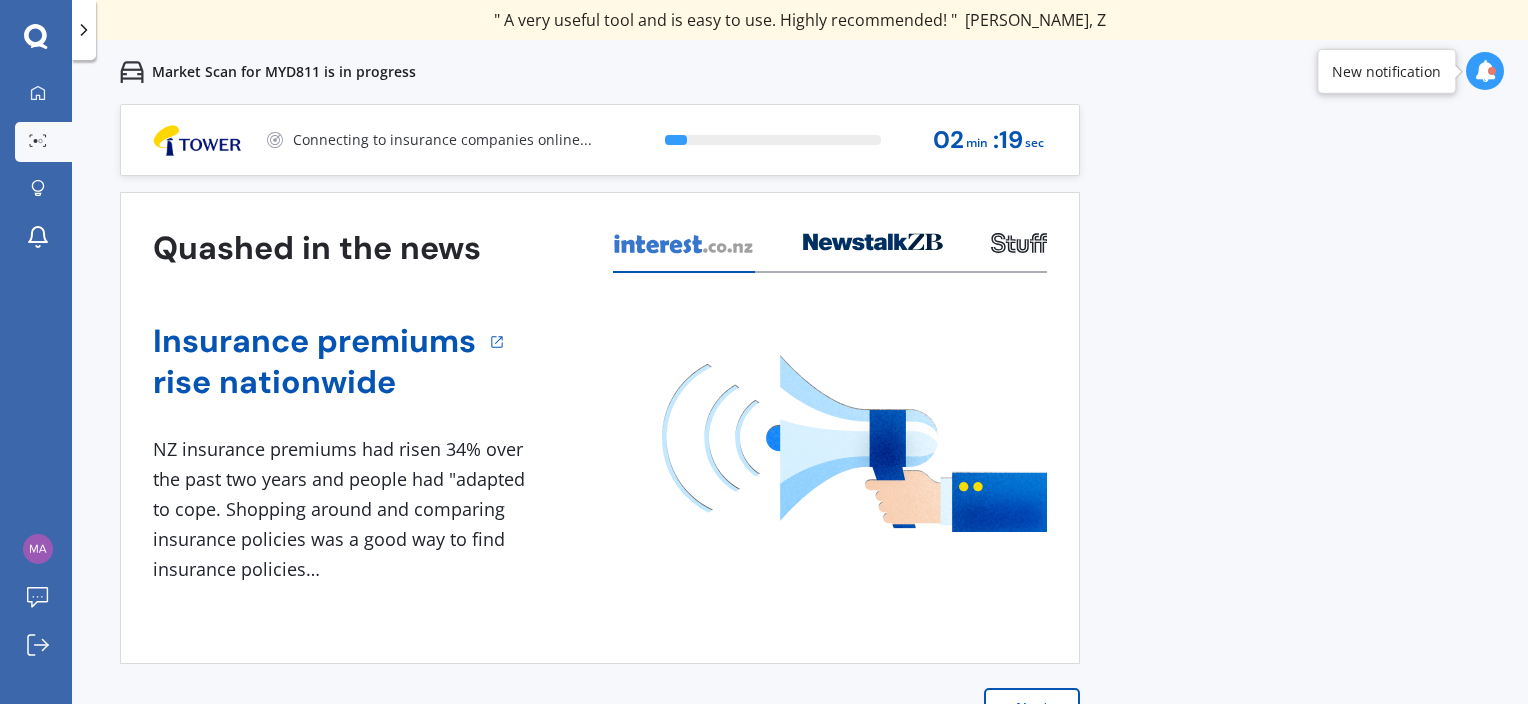 scroll, scrollTop: 20, scrollLeft: 0, axis: vertical 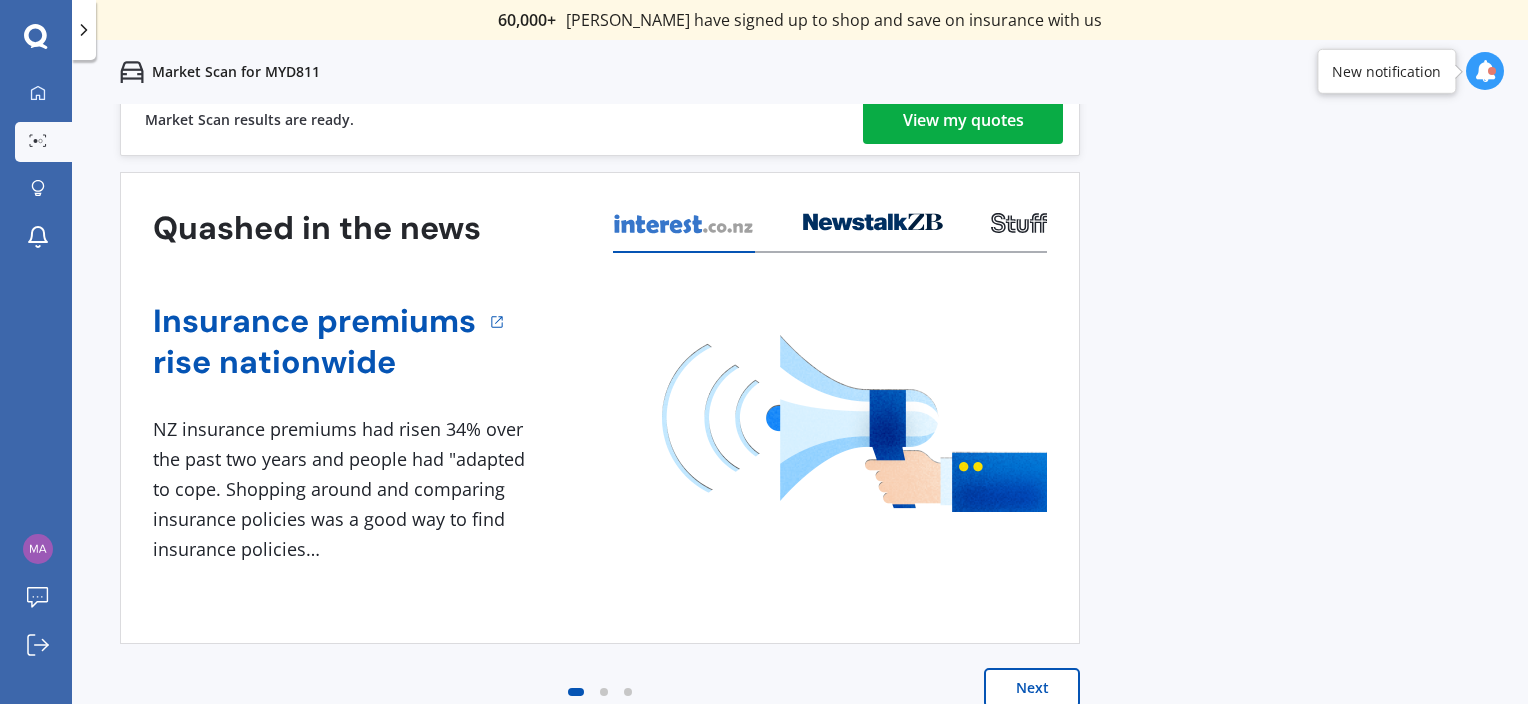 click on "View my quotes" at bounding box center (963, 120) 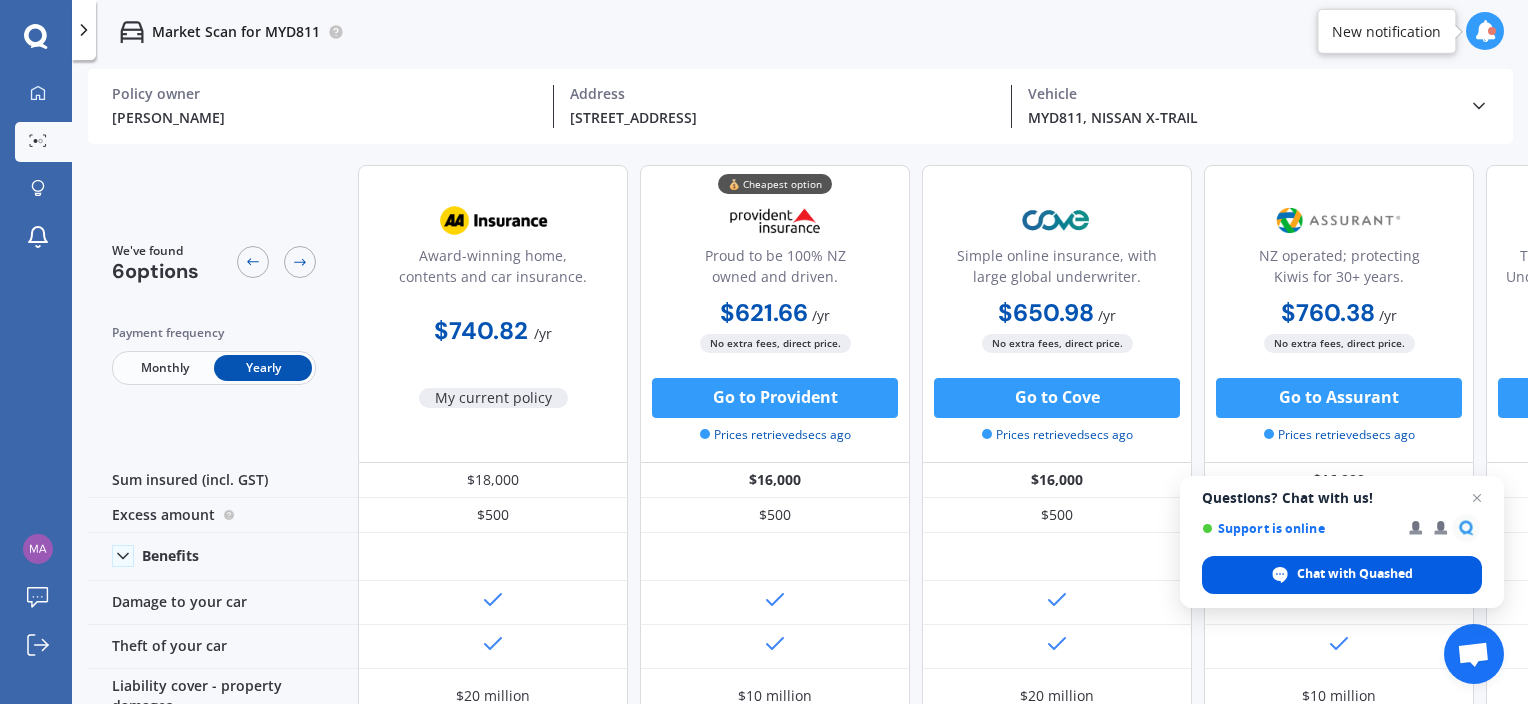click on "Chat with Quashed" at bounding box center (1342, 575) 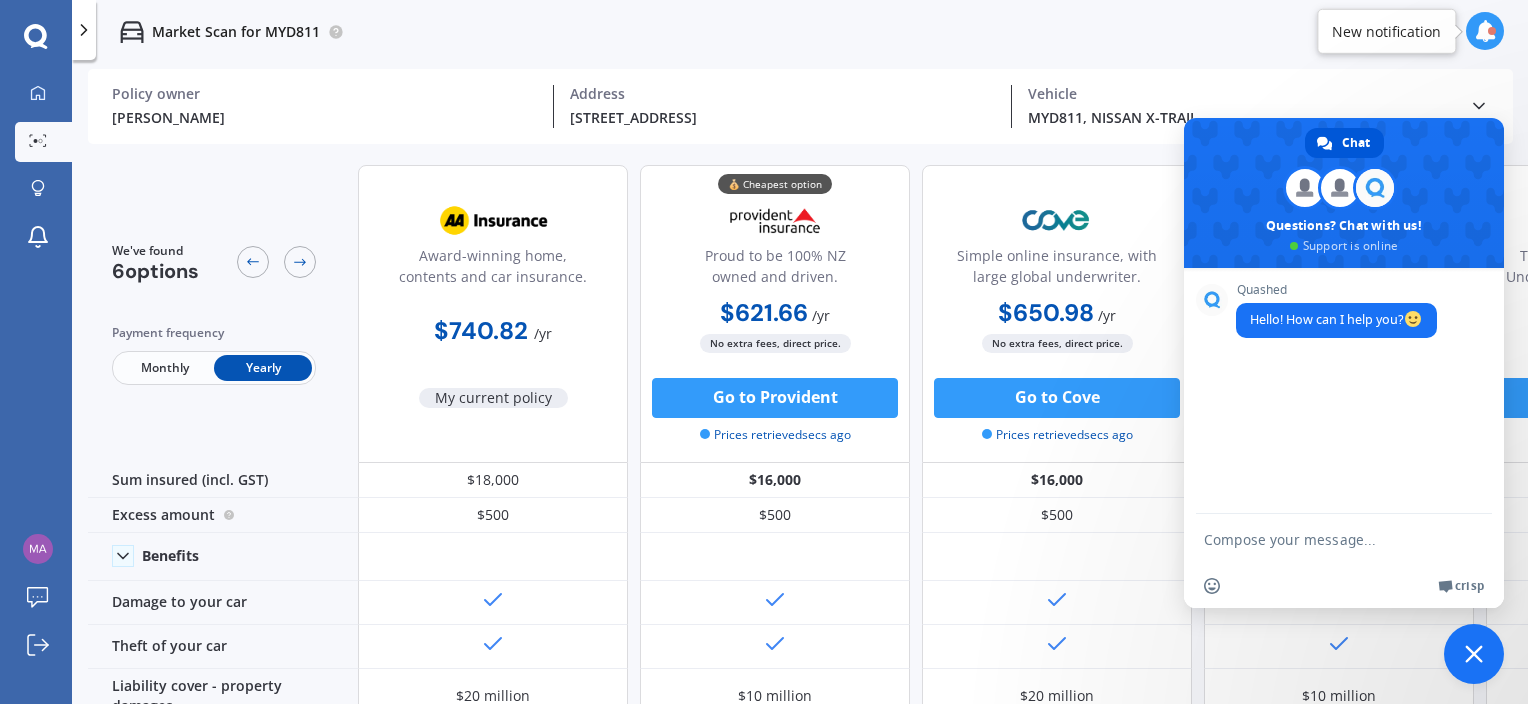 scroll, scrollTop: 0, scrollLeft: 0, axis: both 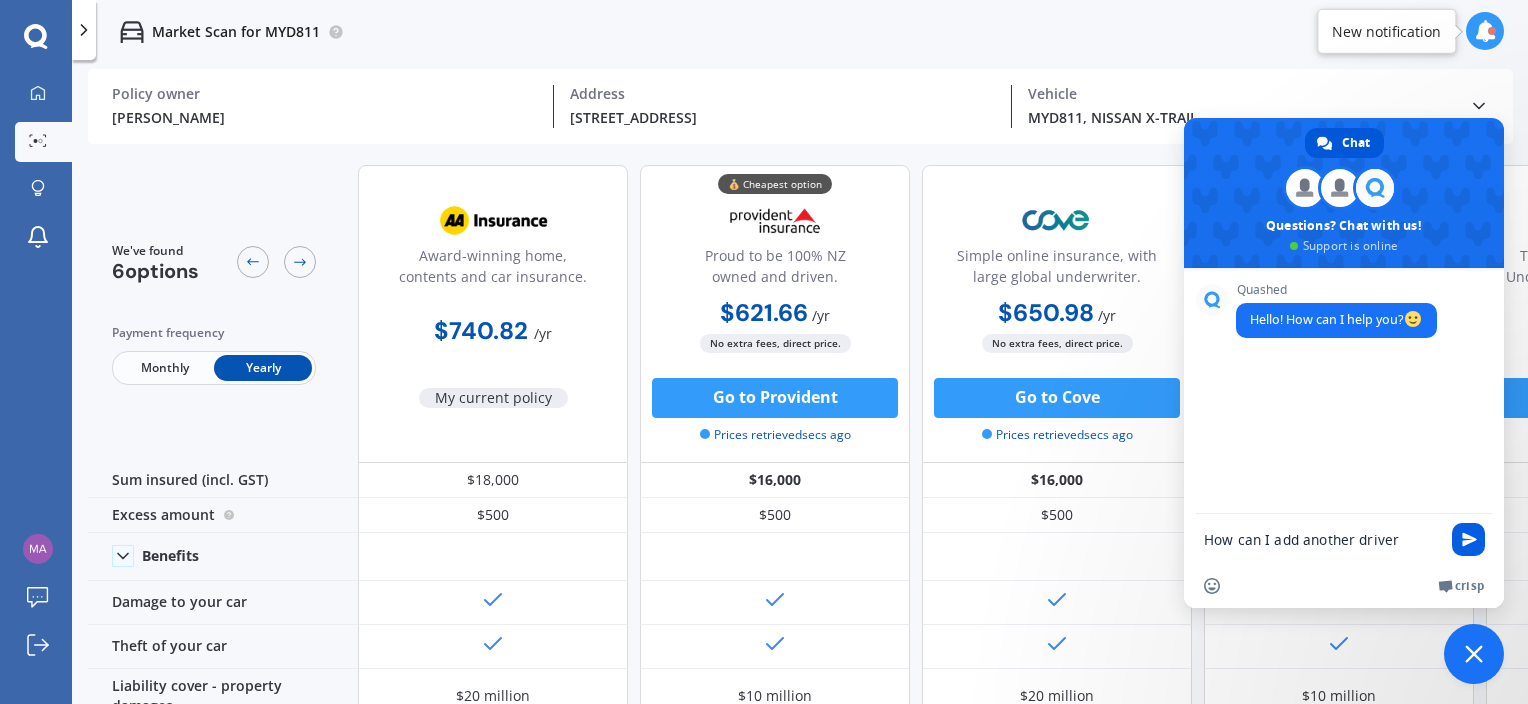 type on "How can I add another driver" 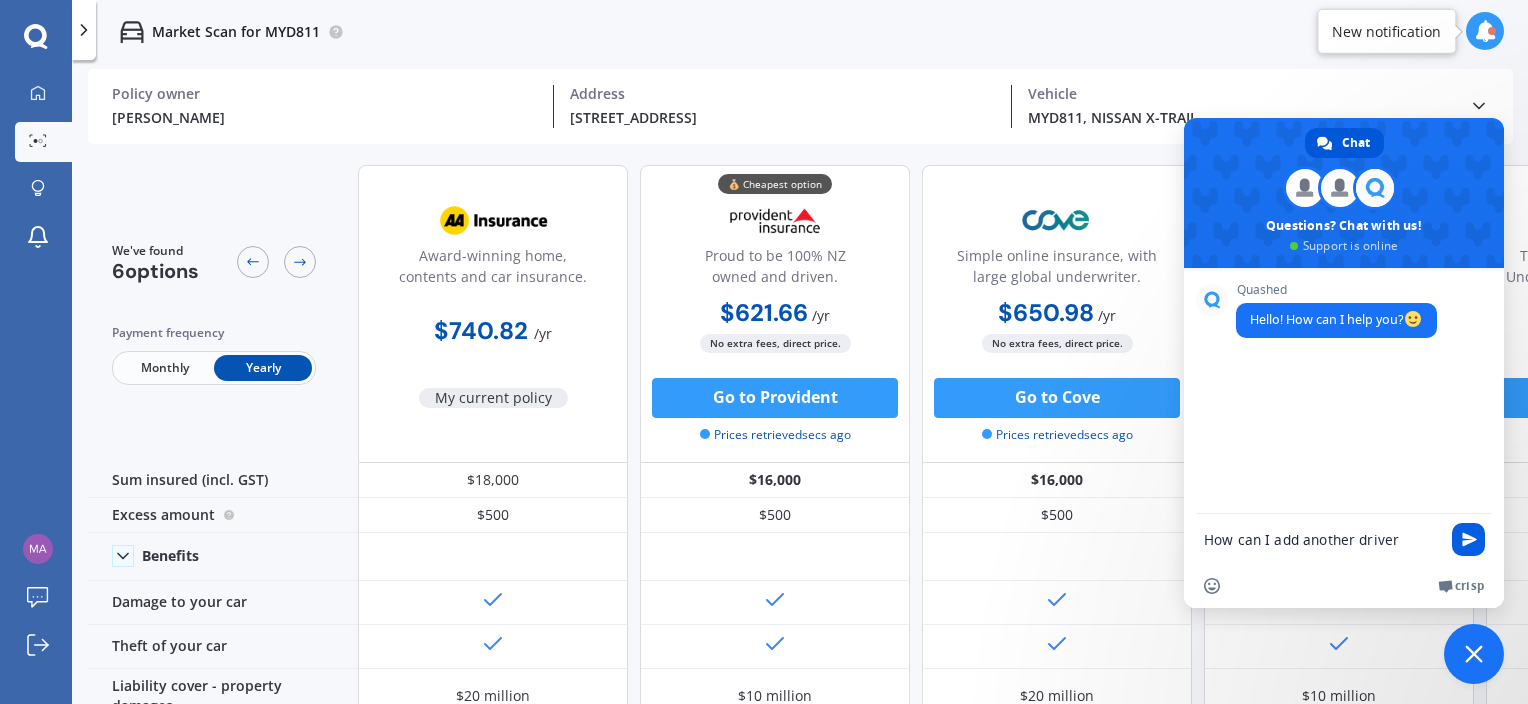 click at bounding box center (1469, 539) 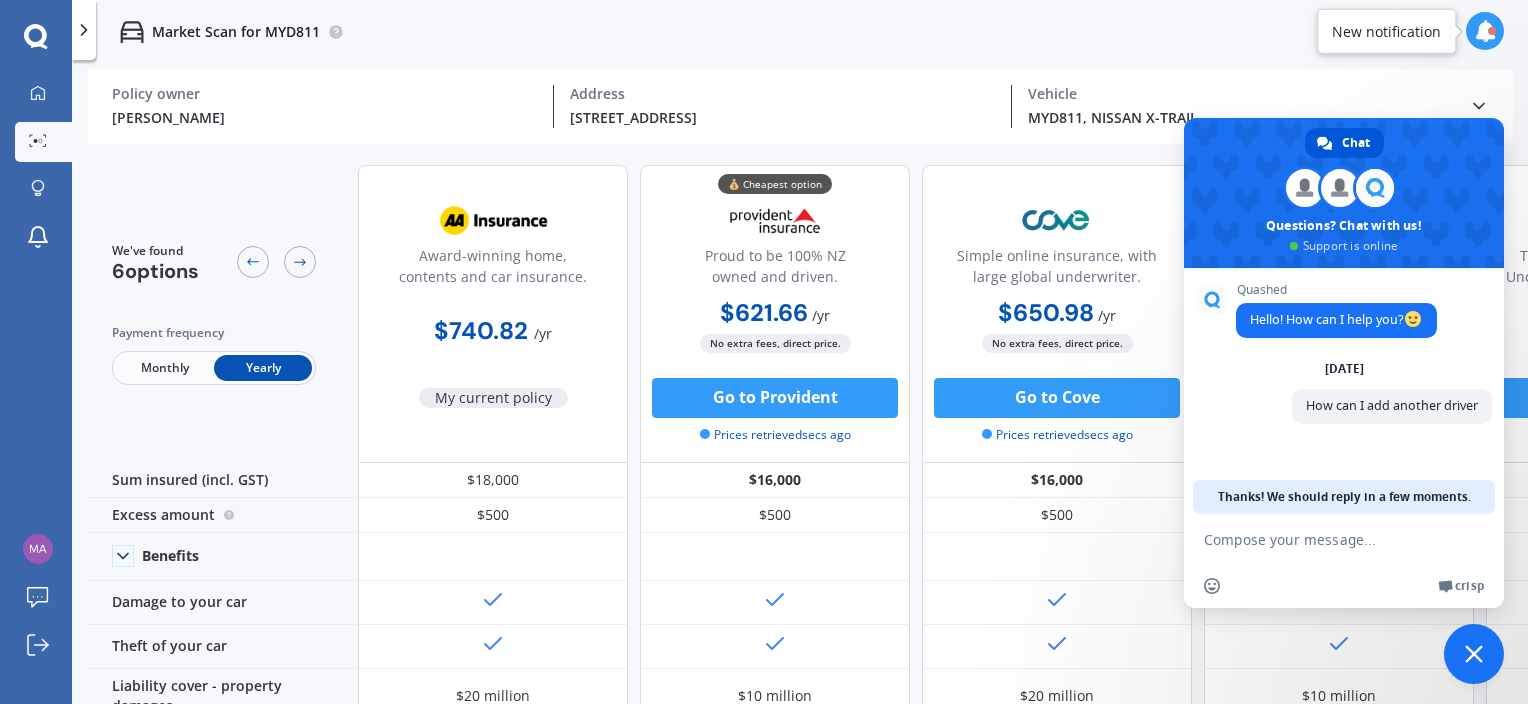 click 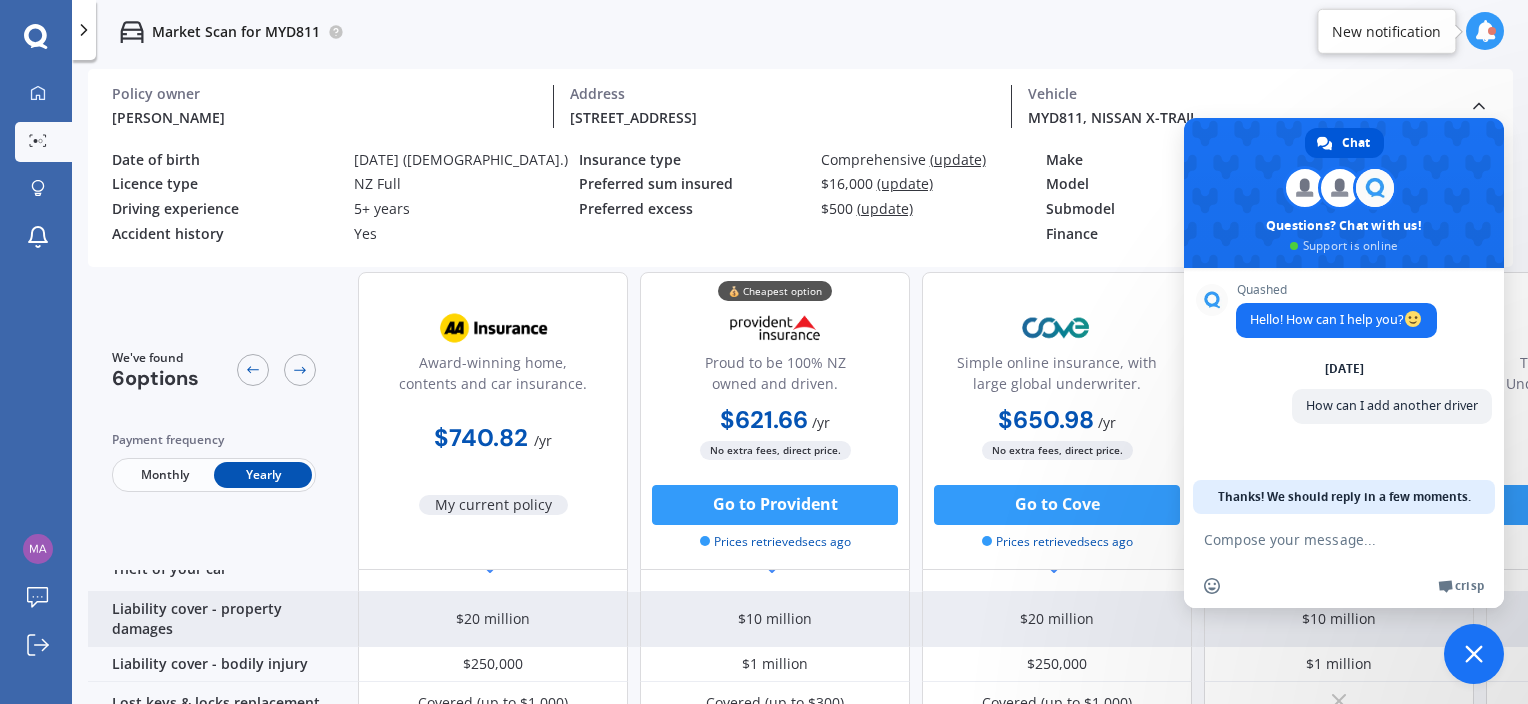 scroll, scrollTop: 0, scrollLeft: 0, axis: both 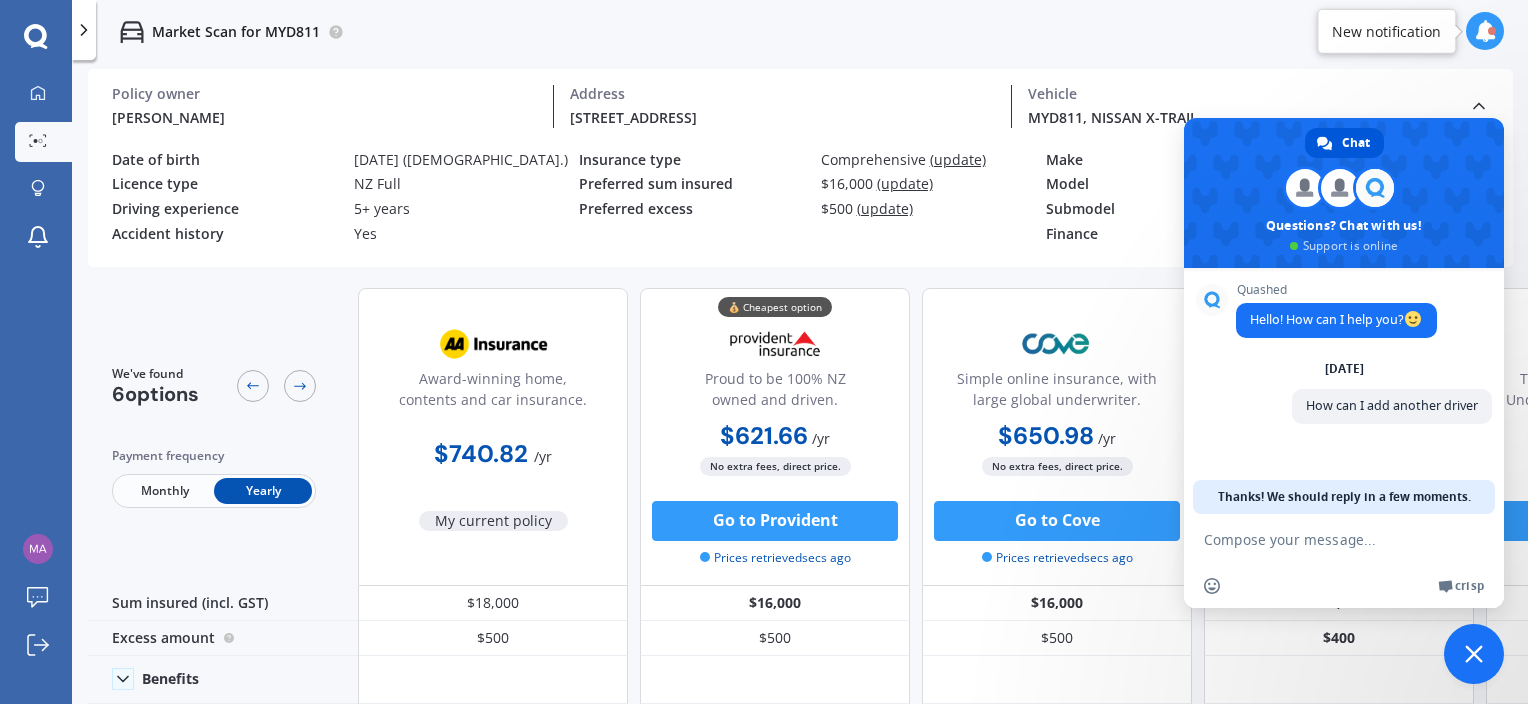 click on "Market Scan for MYD811" at bounding box center [800, 32] 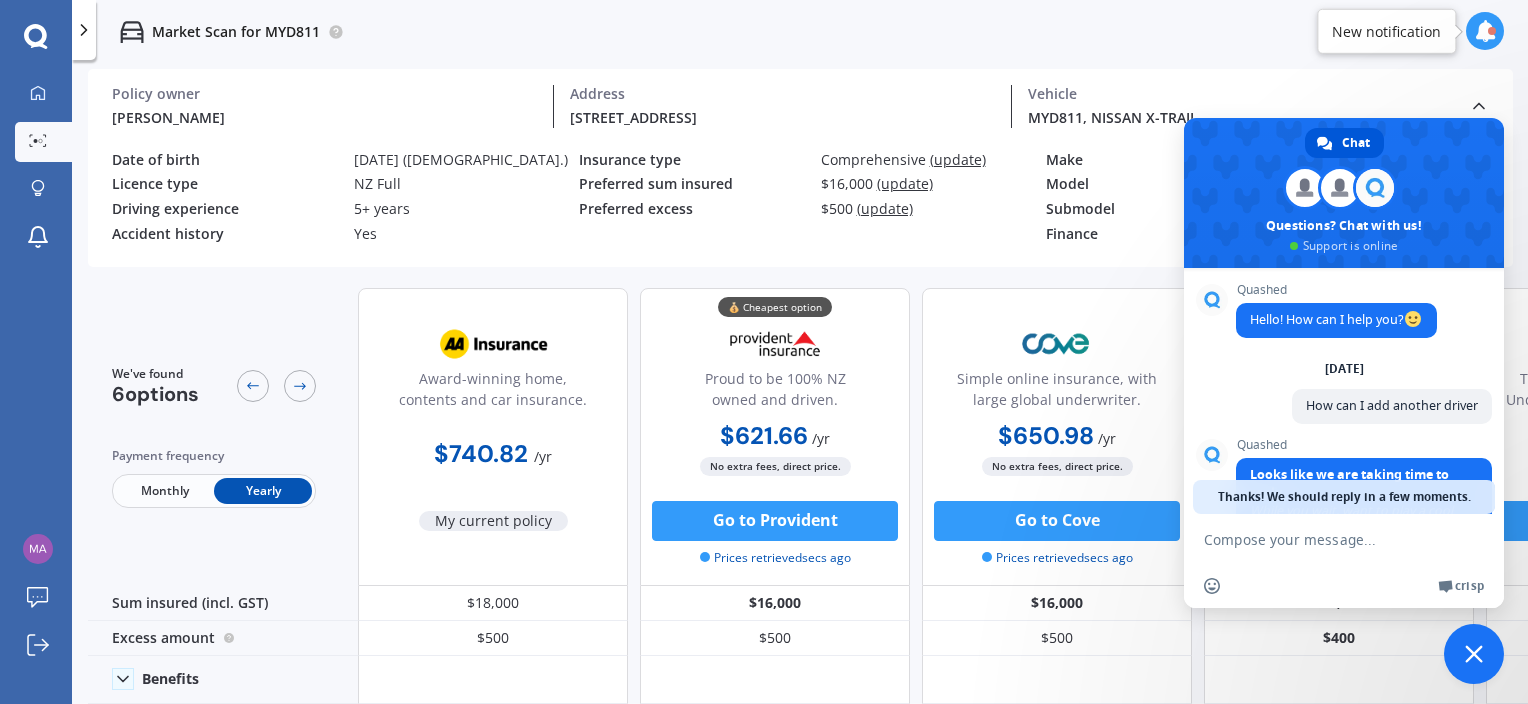 scroll, scrollTop: 136, scrollLeft: 0, axis: vertical 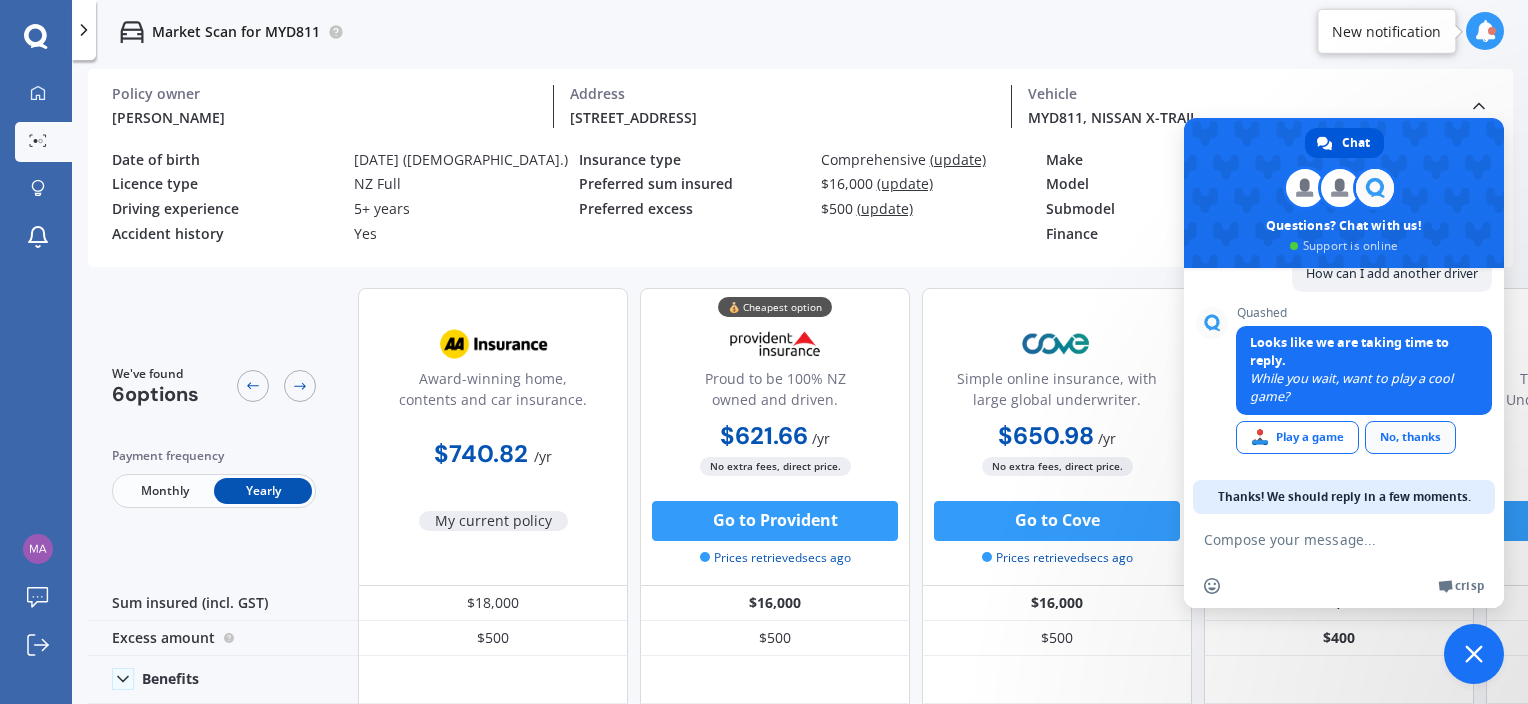 click on "No, thanks" at bounding box center [1410, 437] 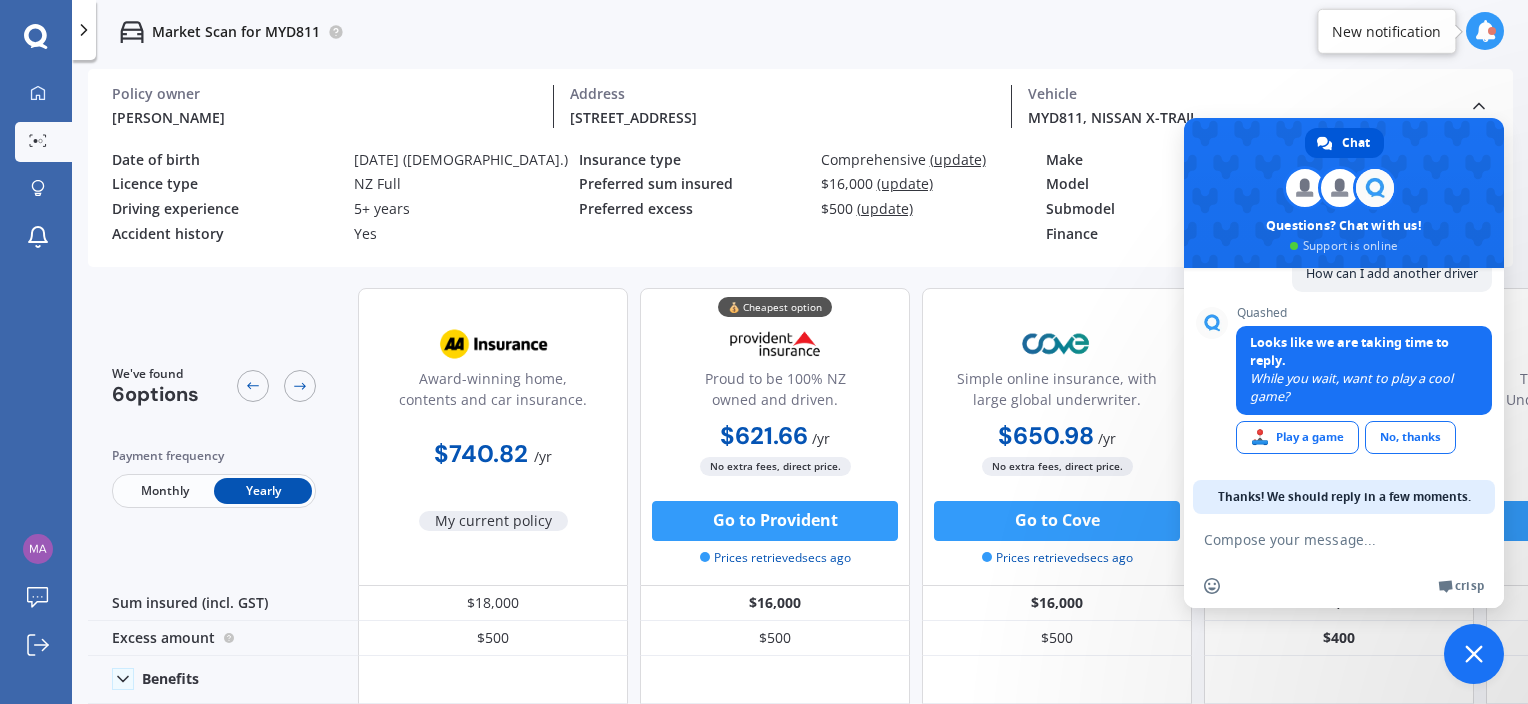 scroll, scrollTop: 0, scrollLeft: 0, axis: both 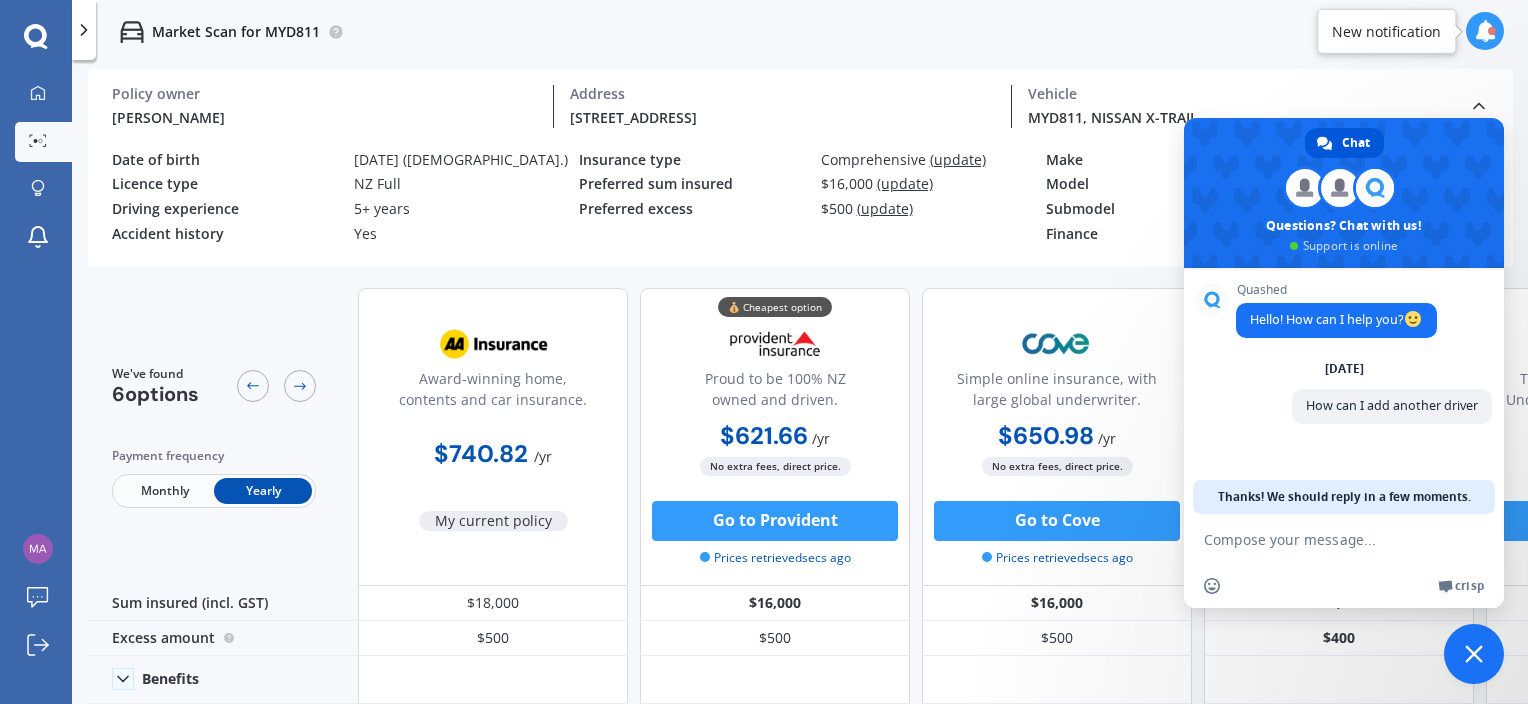 click on "Policy owner" at bounding box center [324, 94] 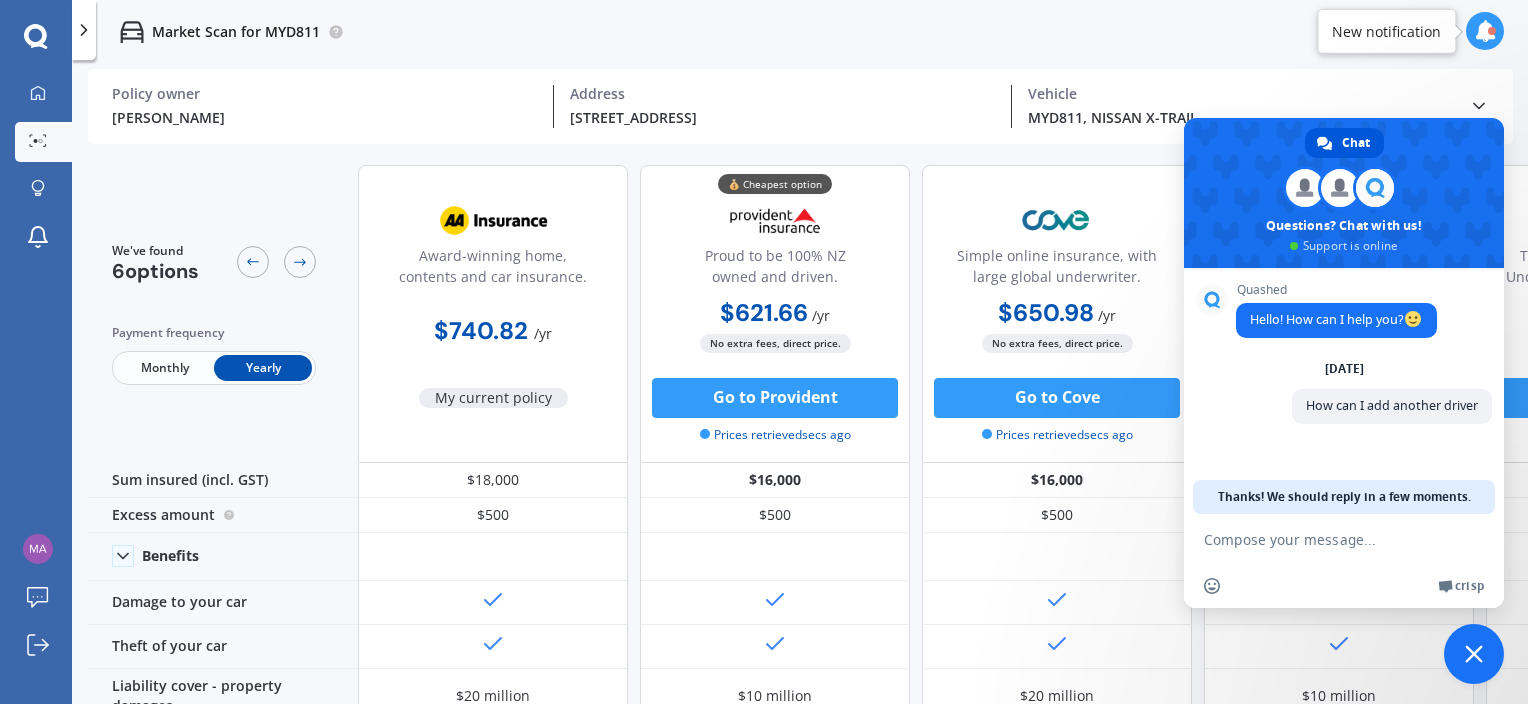 click on "Policy owner" at bounding box center [324, 94] 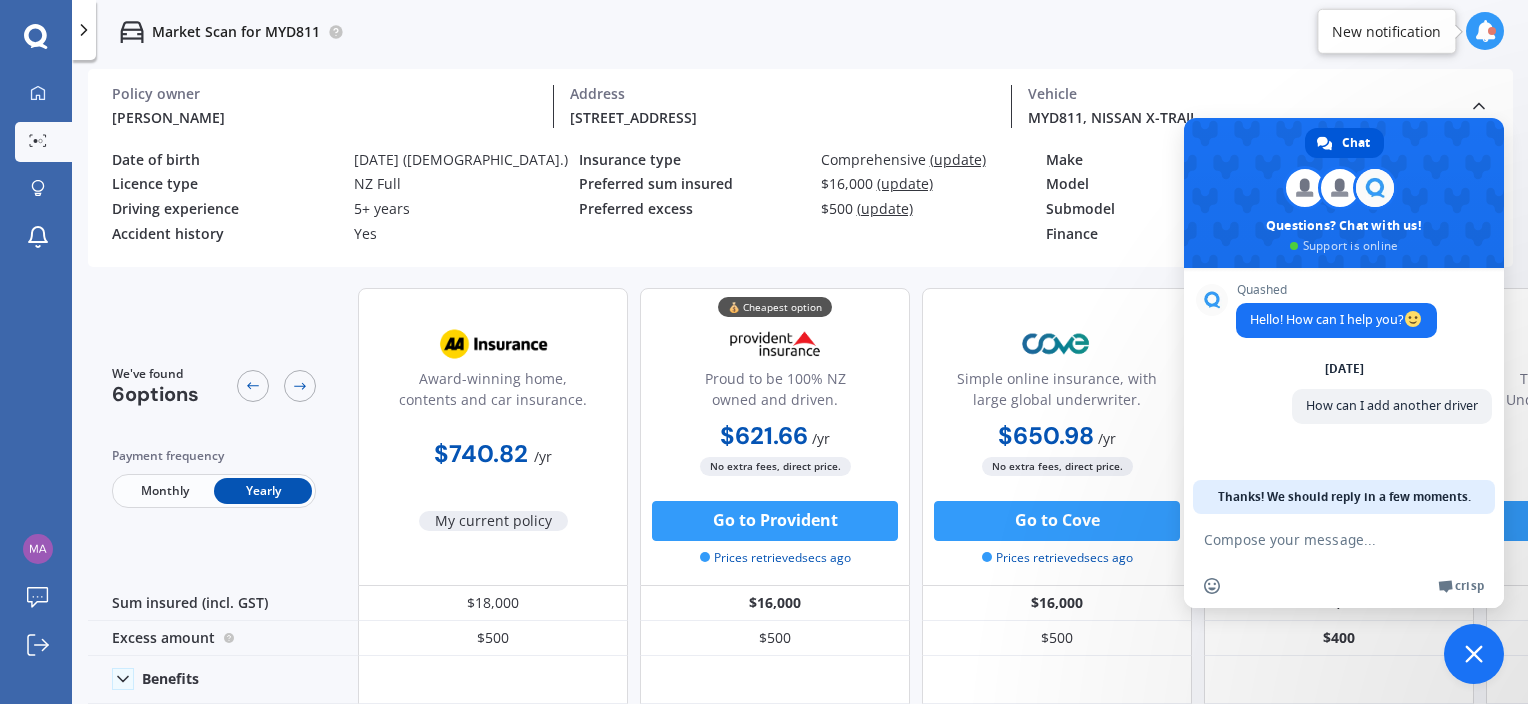 click at bounding box center (1324, 539) 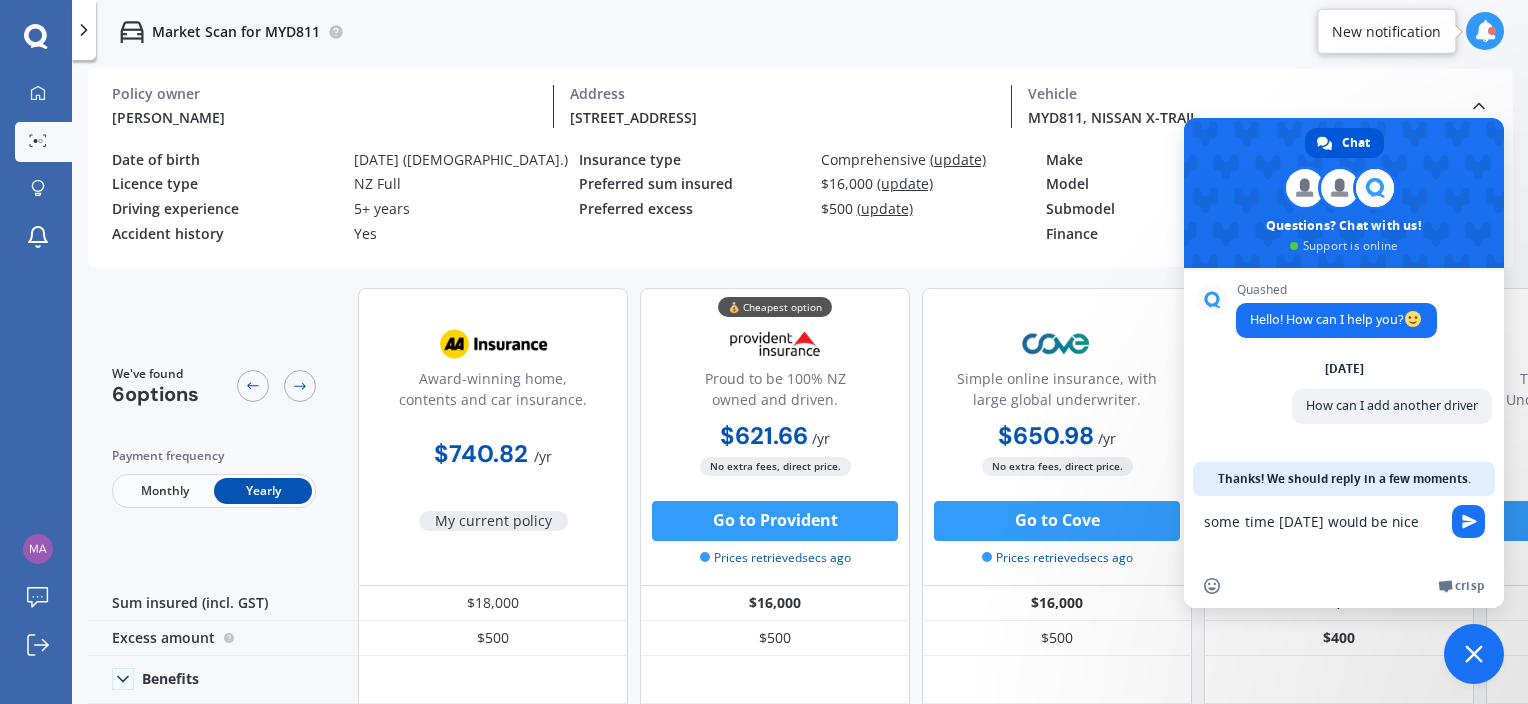 type on "some time [DATE] would be nice" 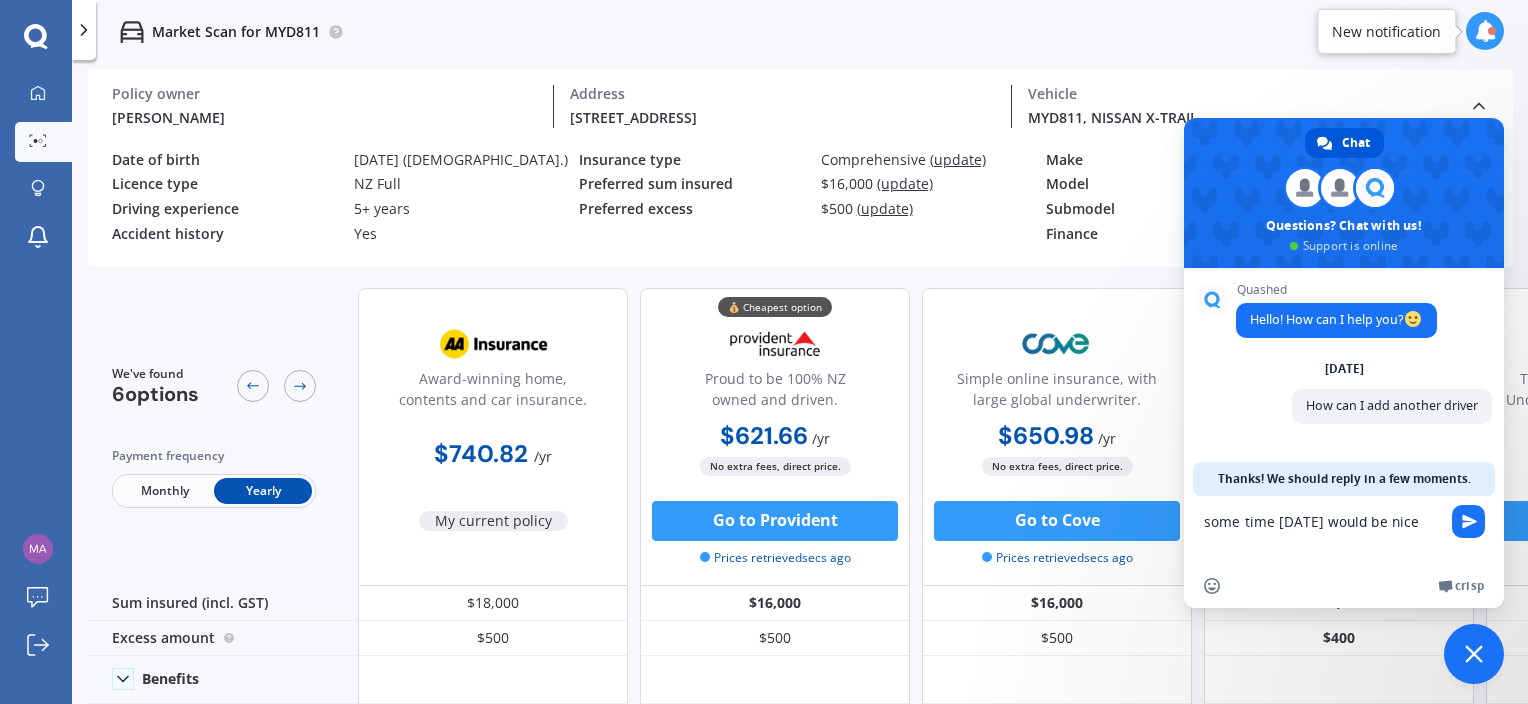 click at bounding box center (1469, 521) 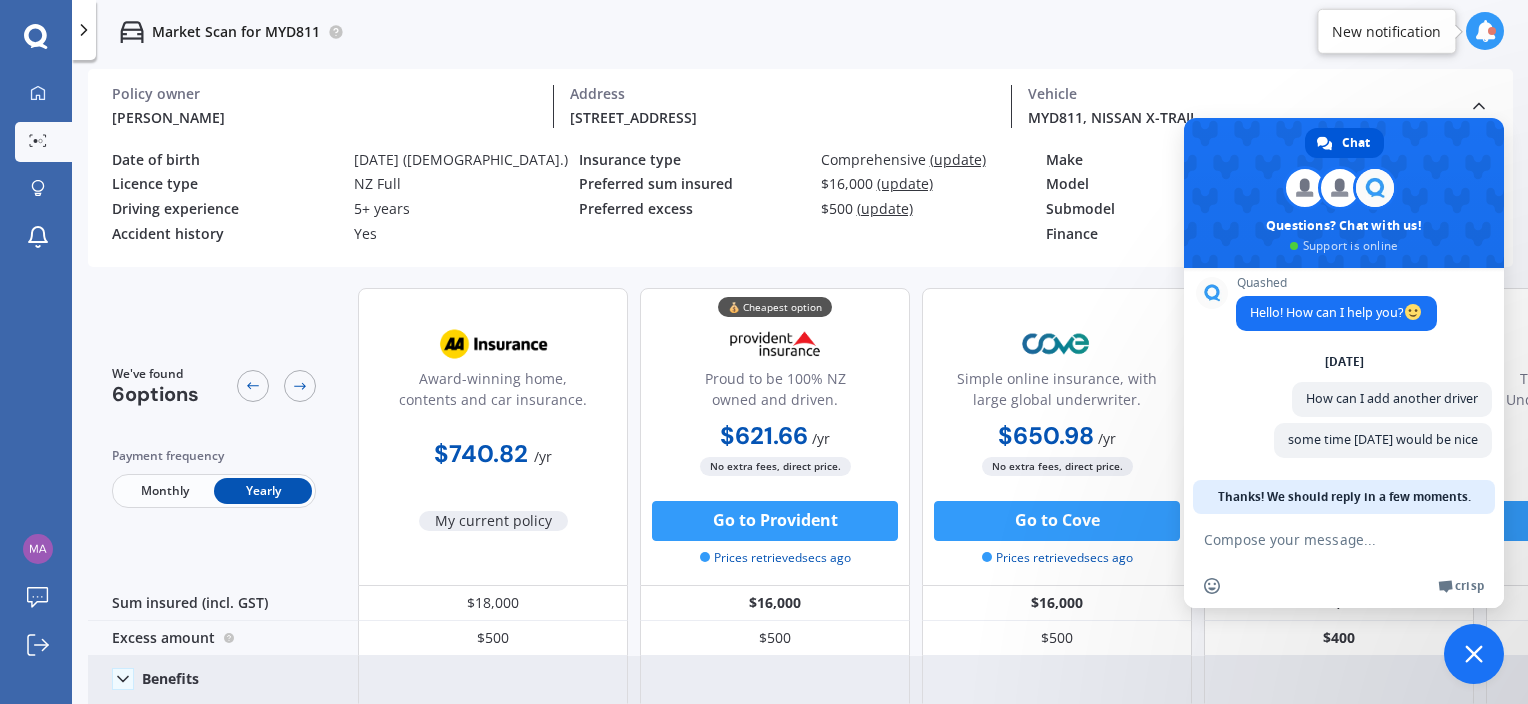 scroll, scrollTop: 8, scrollLeft: 0, axis: vertical 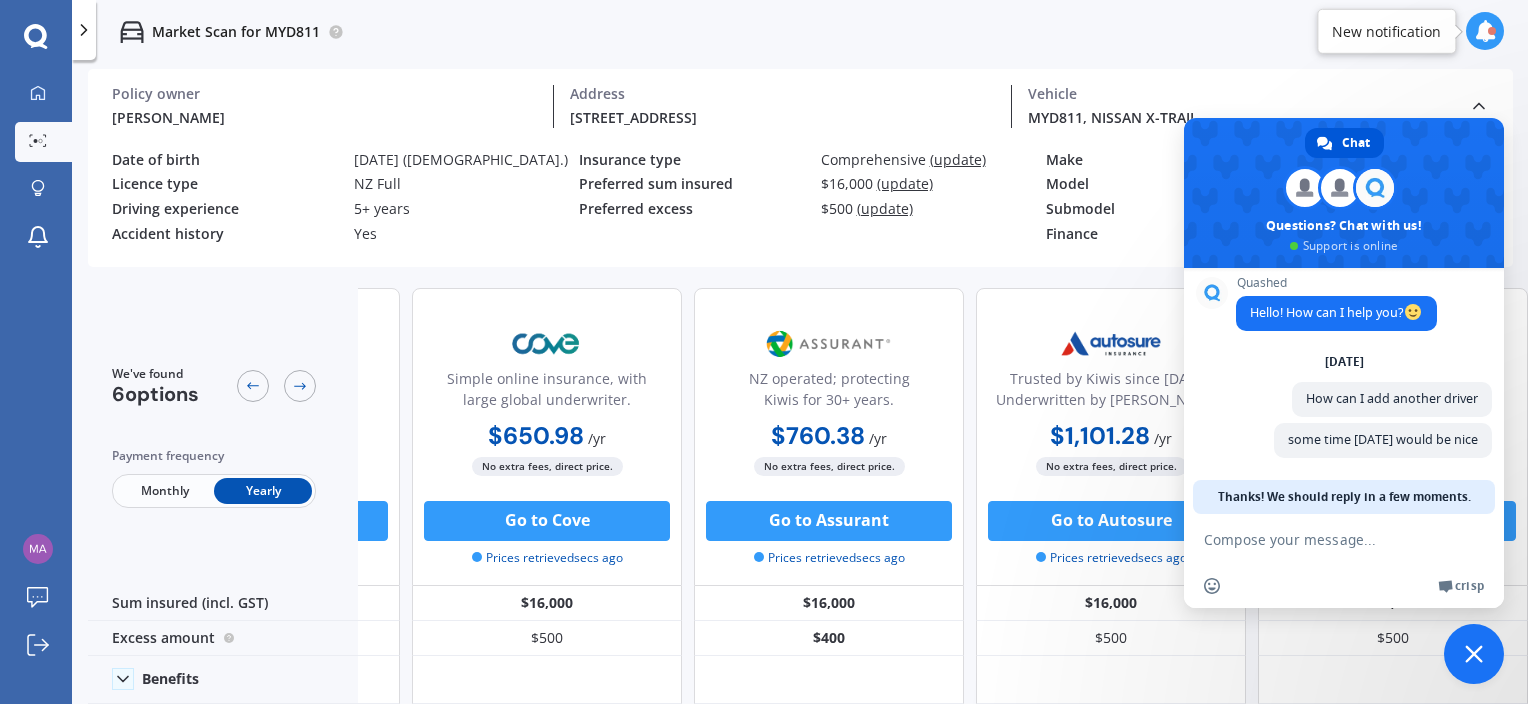 drag, startPoint x: 1430, startPoint y: 128, endPoint x: 1337, endPoint y: 164, distance: 99.724625 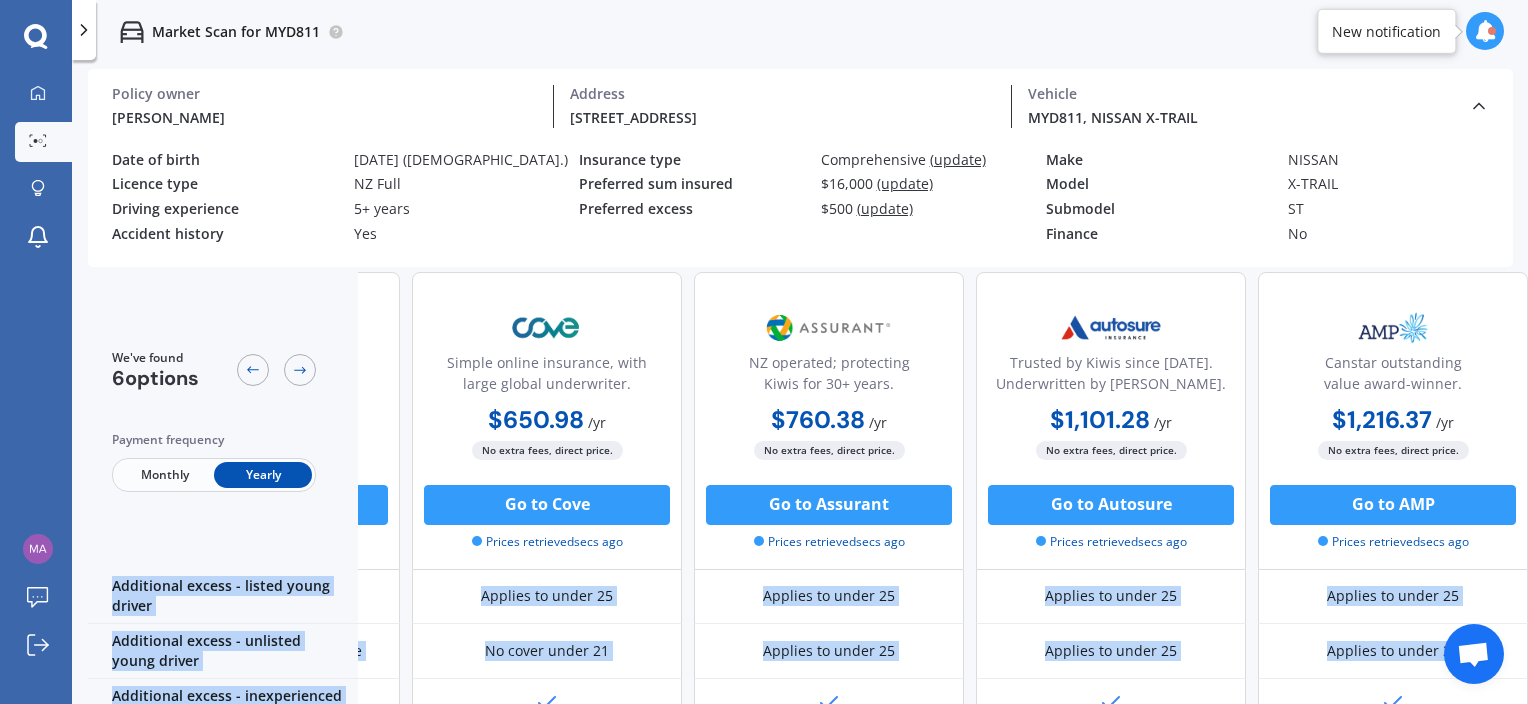 drag, startPoint x: 1003, startPoint y: 694, endPoint x: 668, endPoint y: 695, distance: 335.0015 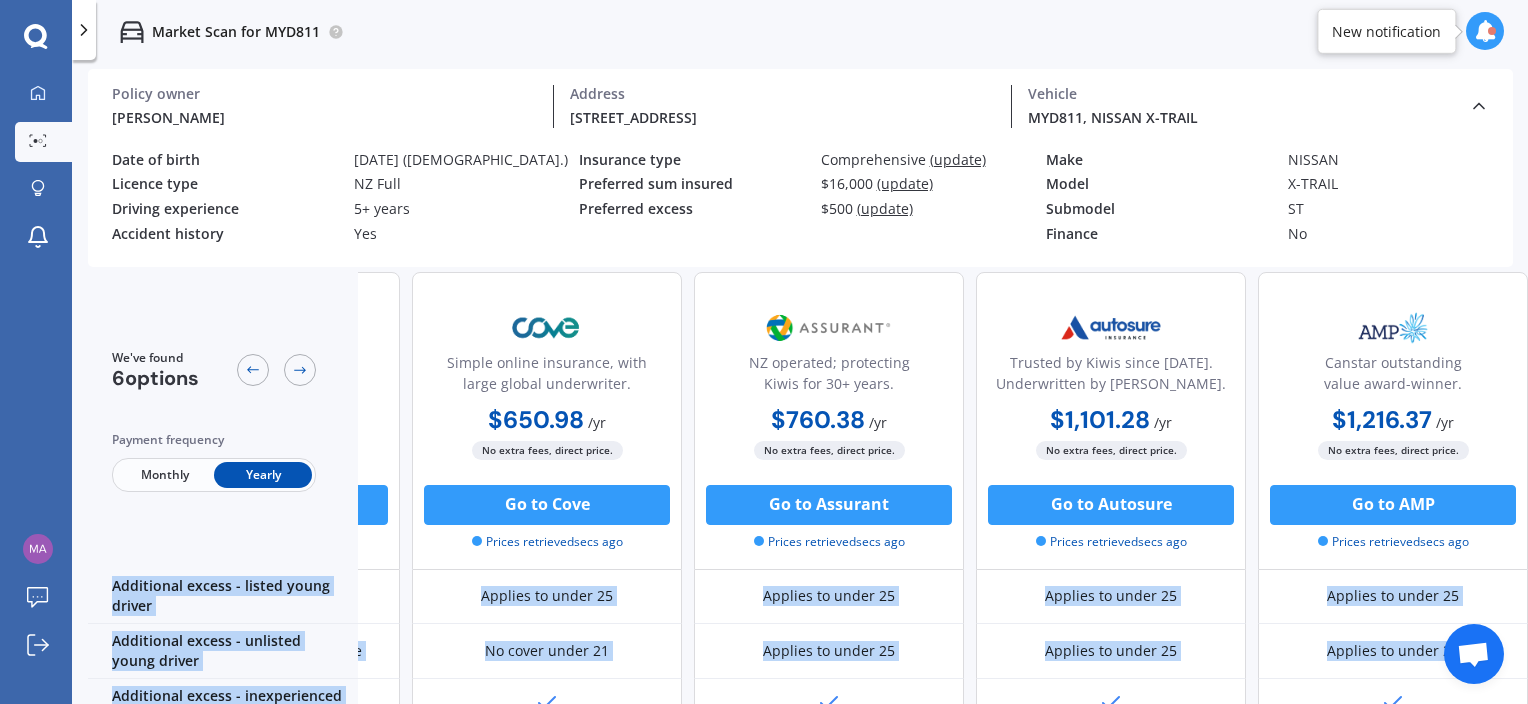 click on "We've found 6  options Payment frequency Monthly Yearly Award-winning home, contents and car insurance. $740.82   /  yr My current policy 💰 Cheapest option Proud to be 100% NZ owned and driven. $621.66   /  yr $621.66   /  yr $62.11   /  mo No extra fees, direct price. Go to Provident Prices retrieved  secs ago Simple online insurance, with large global underwriter. $650.98   /  yr $650.98   /  yr $60.17   /  mo No extra fees, direct price. Go to Cove Prices retrieved  secs ago NZ operated; protecting Kiwis for 30+ years. $760.38   /  yr $760.38   /  yr $63.37   /  mo No extra fees, direct price. Go to Assurant Prices retrieved  secs ago Trusted by [PERSON_NAME] since [DATE]. Underwritten by [PERSON_NAME]. $1,101.28   /  yr $1,101.28   /  yr $100.85   /  mo No extra fees, direct price. Go to Autosure Prices retrieved  secs ago Canstar outstanding value award-winner. $1,216.37   /  yr $1,216.37   /  yr $111.40   /  mo No extra fees, direct price. Go to AMP Prices retrieved  secs ago Sum insured (incl. GST) $18,000 $16,000 No" at bounding box center (808, 490) 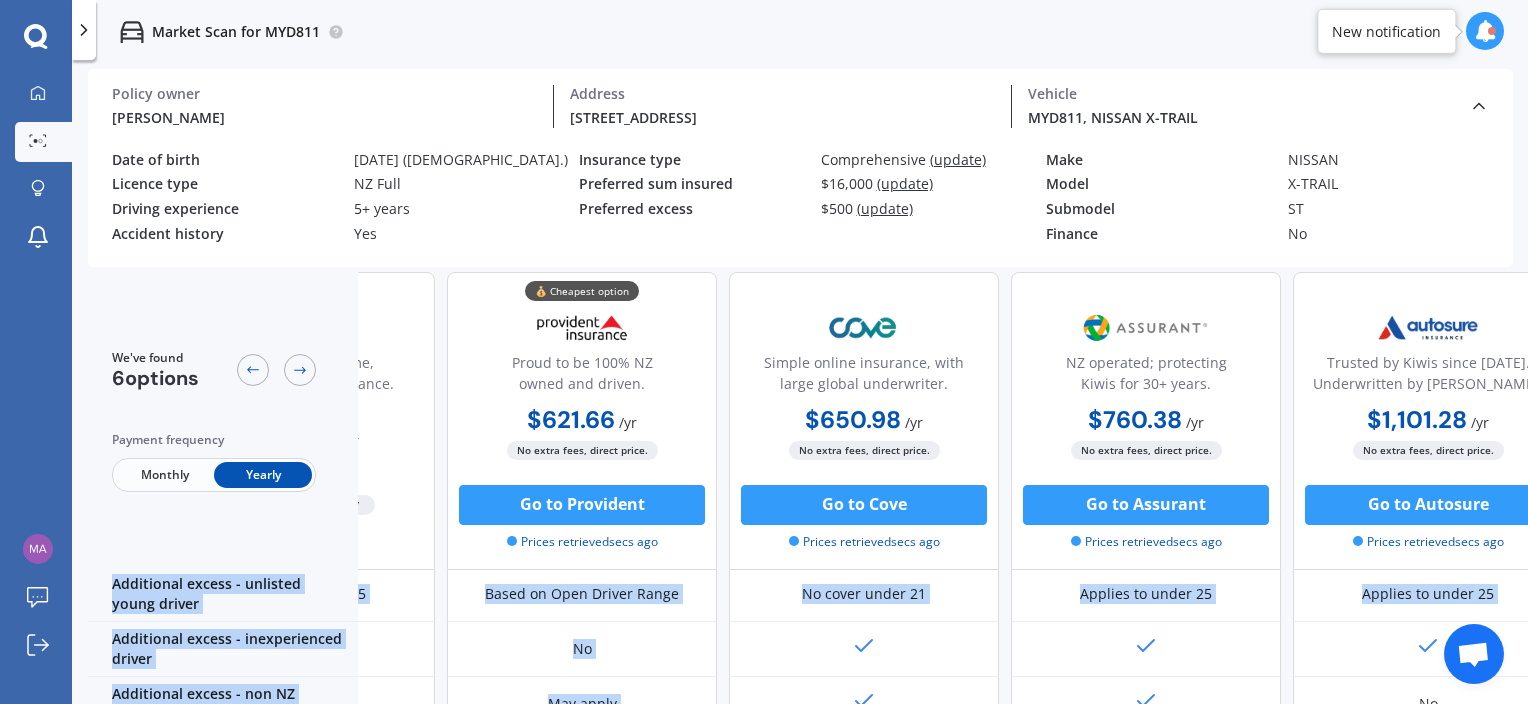 scroll, scrollTop: 1069, scrollLeft: 85, axis: both 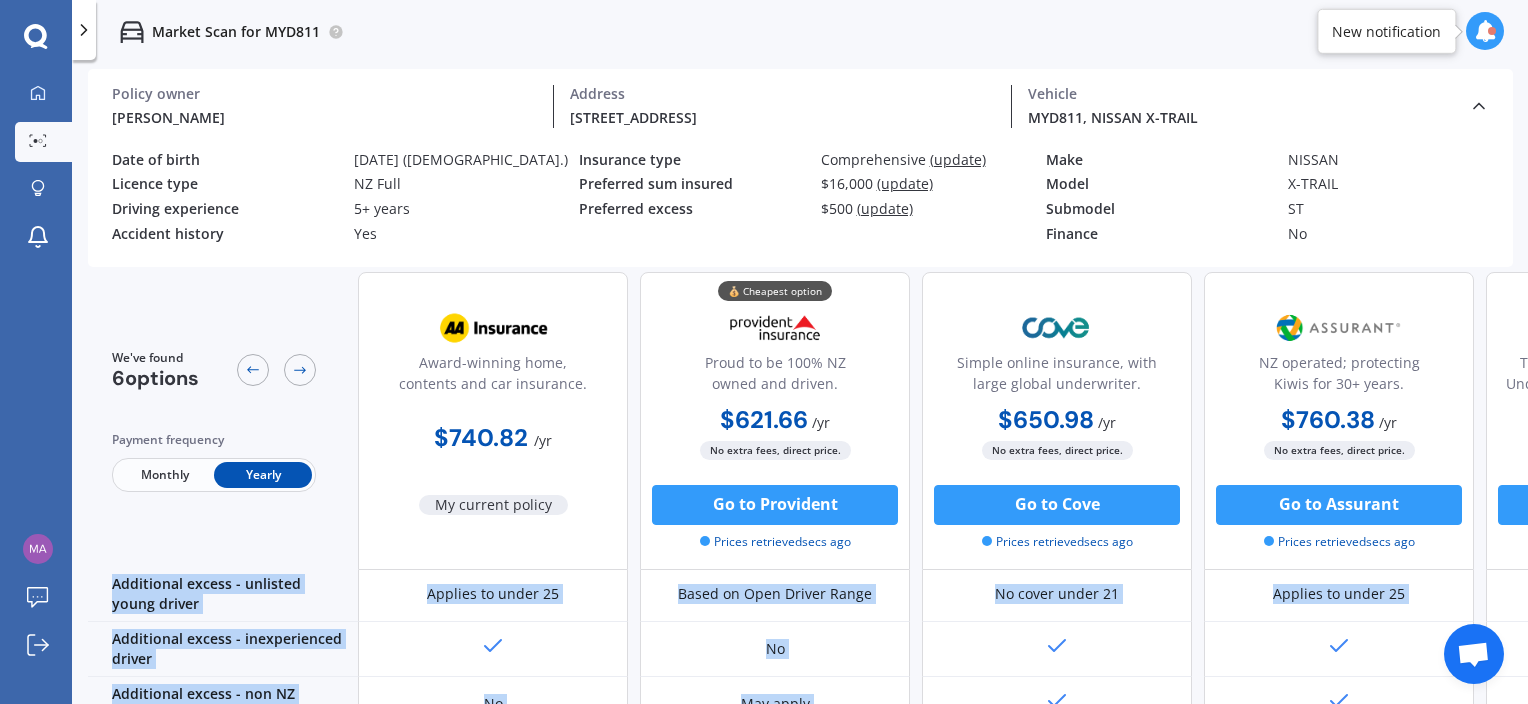 click at bounding box center [1473, 656] 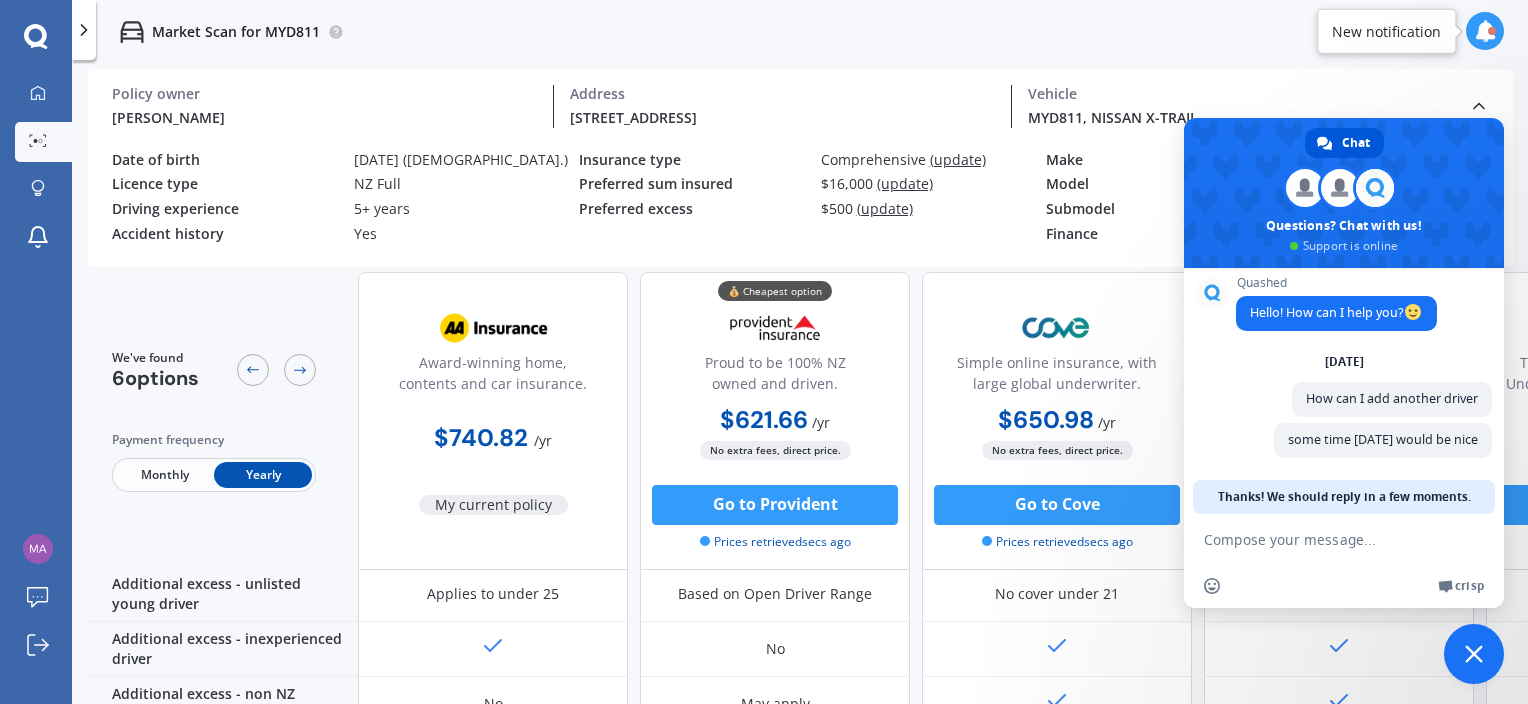 click at bounding box center (1324, 539) 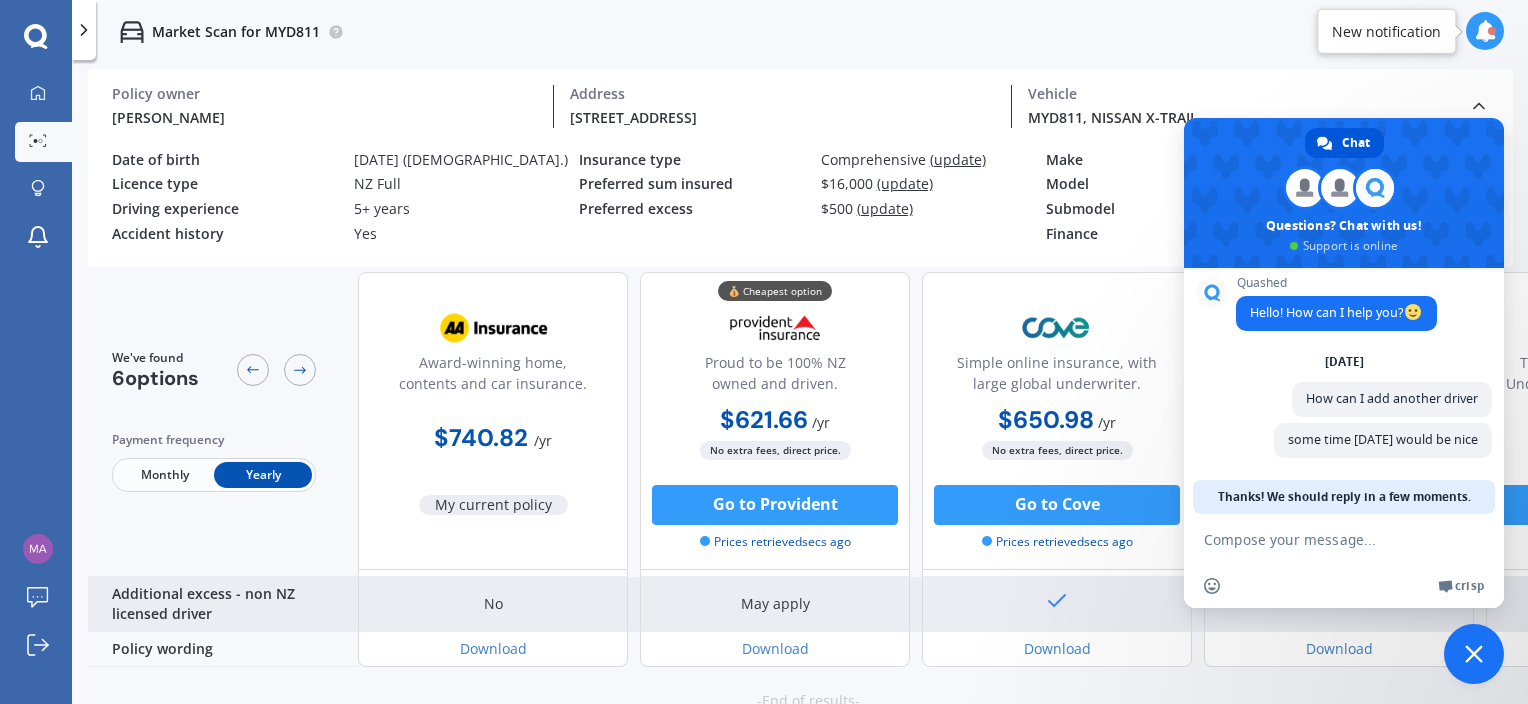 scroll, scrollTop: 1069, scrollLeft: 0, axis: vertical 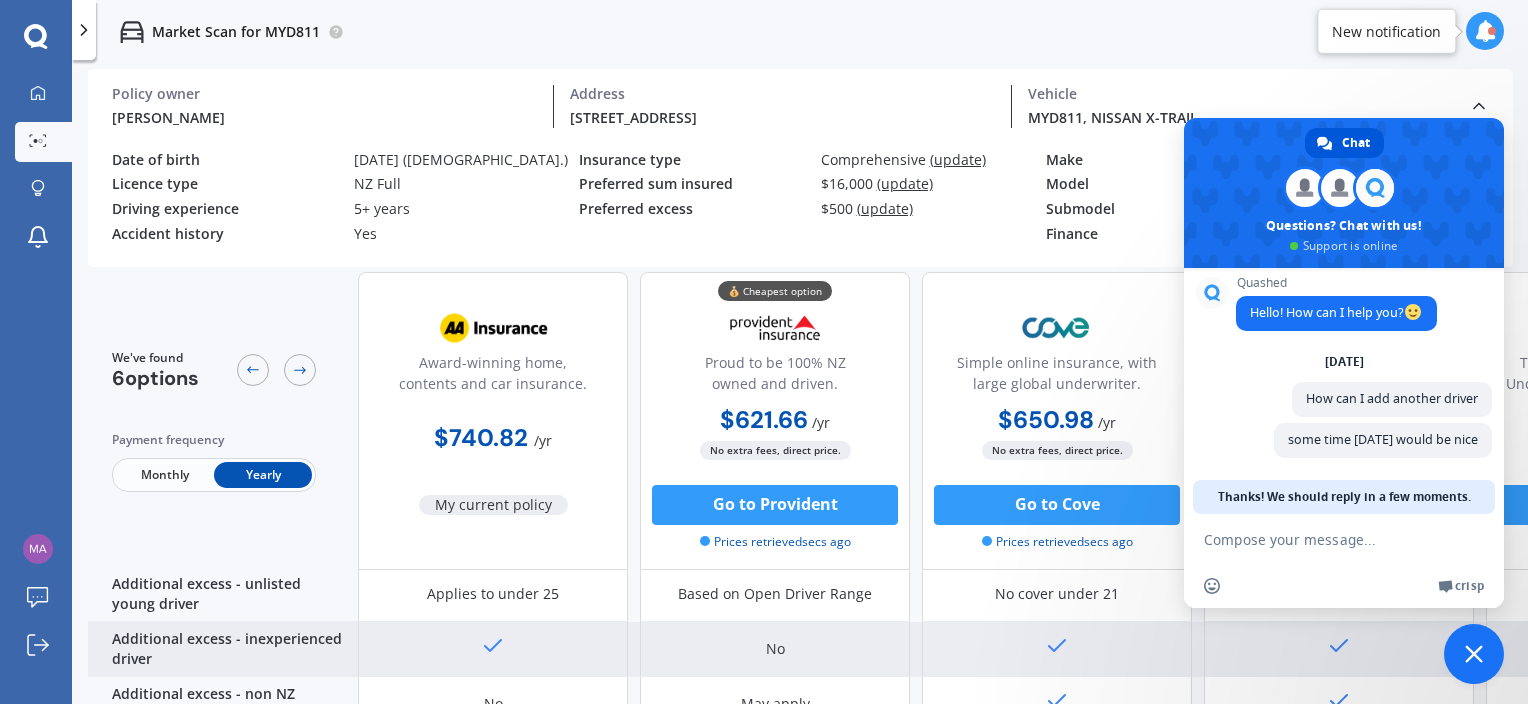 click on "Additional excess - inexperienced driver" at bounding box center (223, 649) 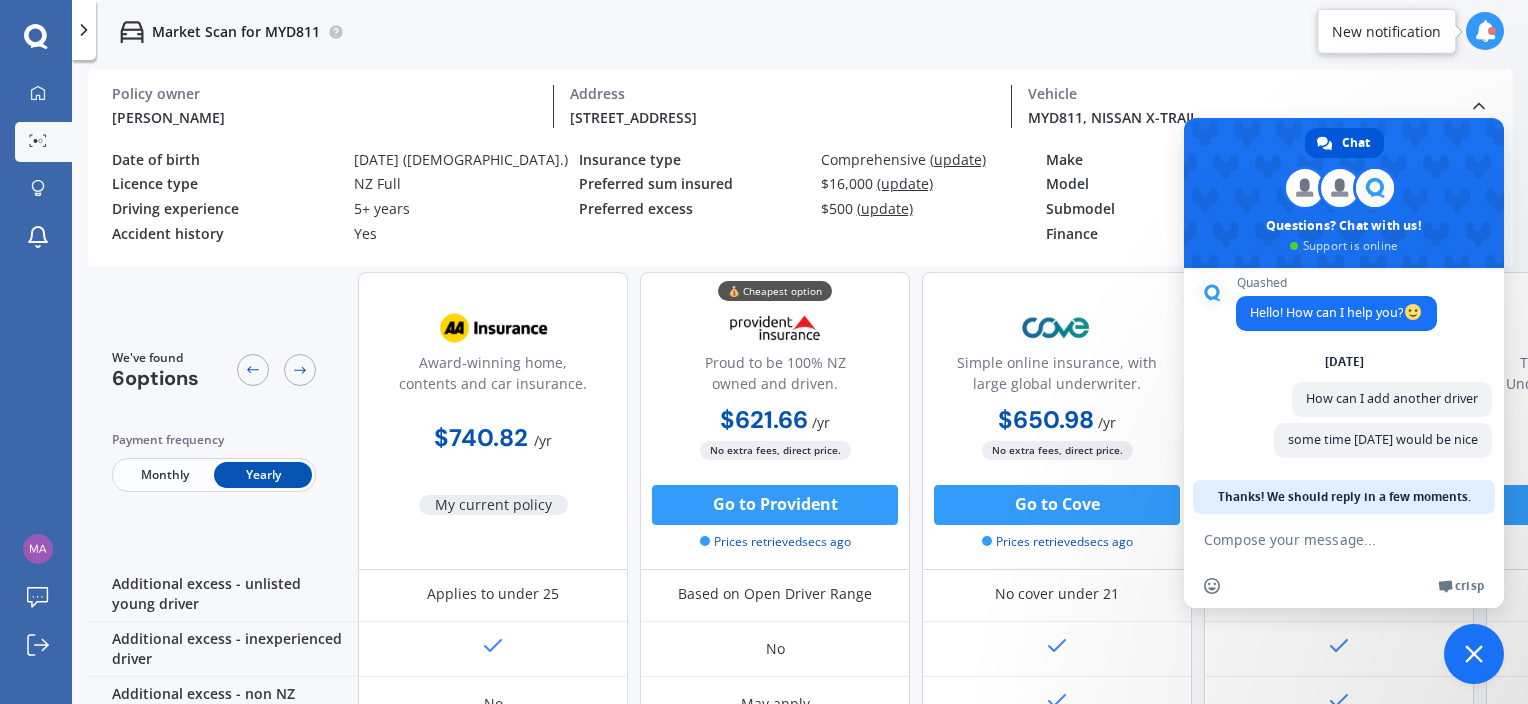 click at bounding box center (1344, 193) 